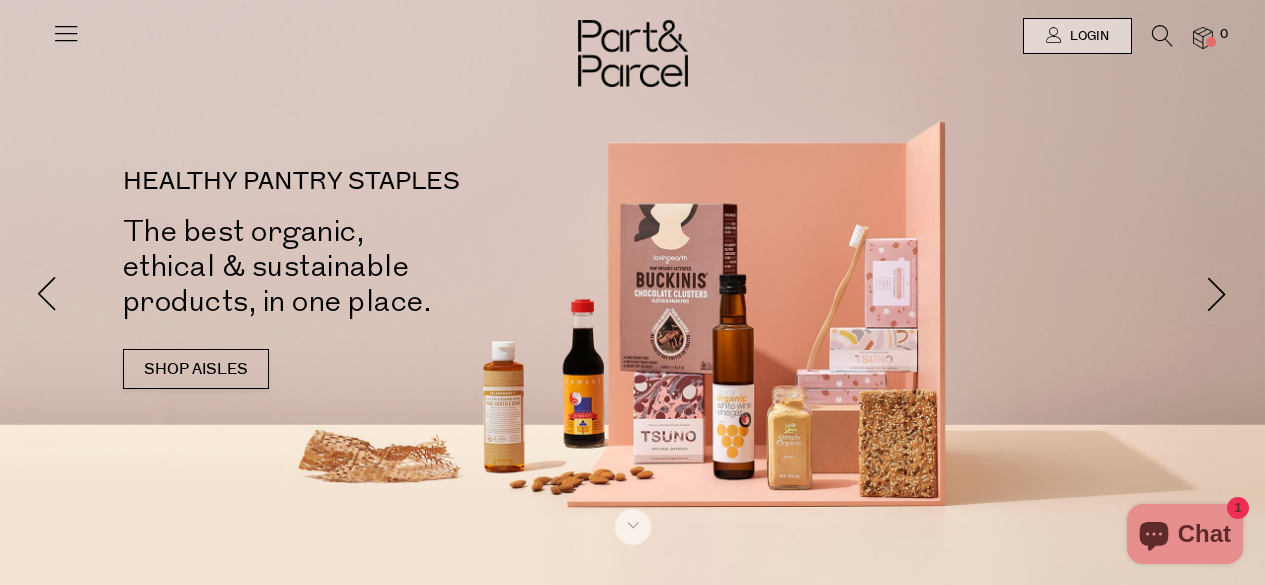 scroll, scrollTop: 0, scrollLeft: 0, axis: both 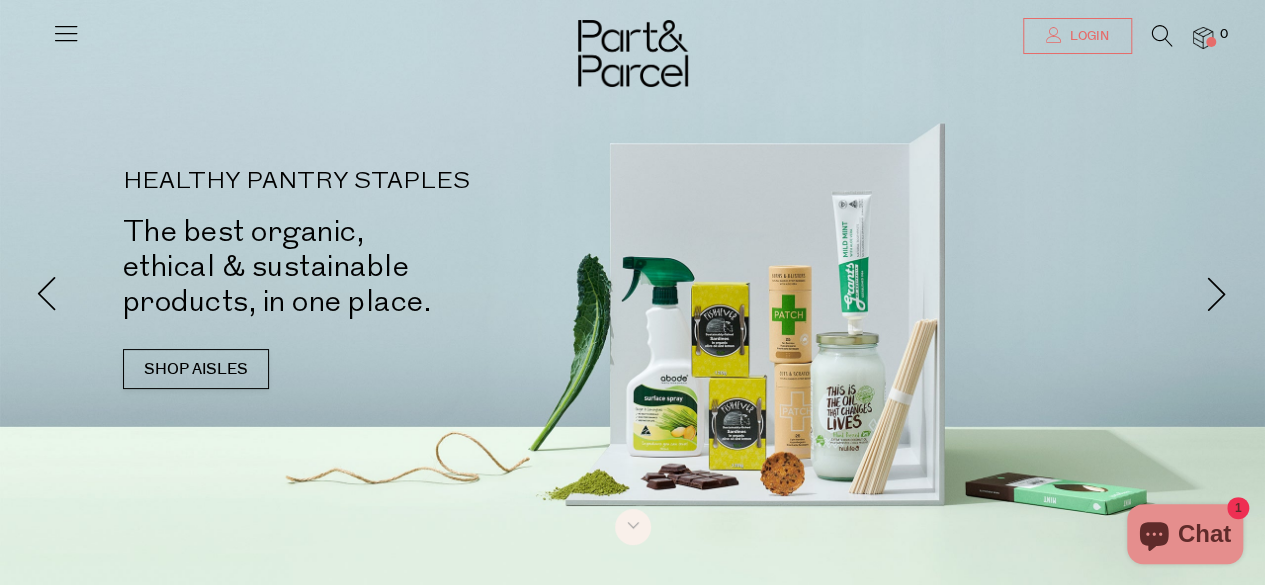 click on "Login" at bounding box center (1087, 36) 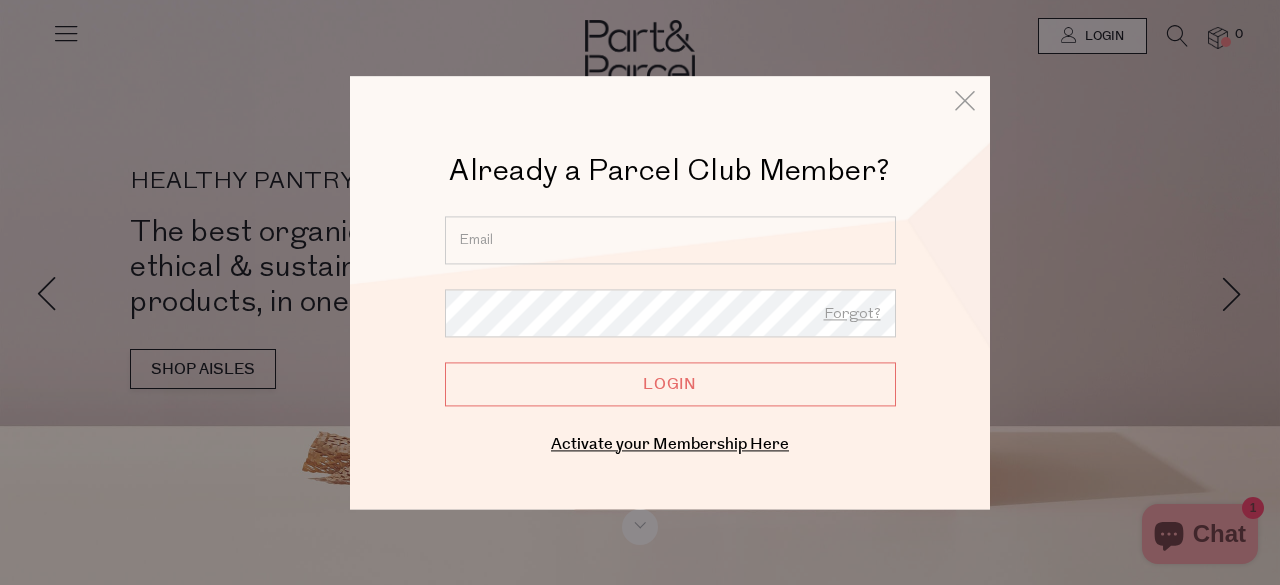 click at bounding box center [670, 240] 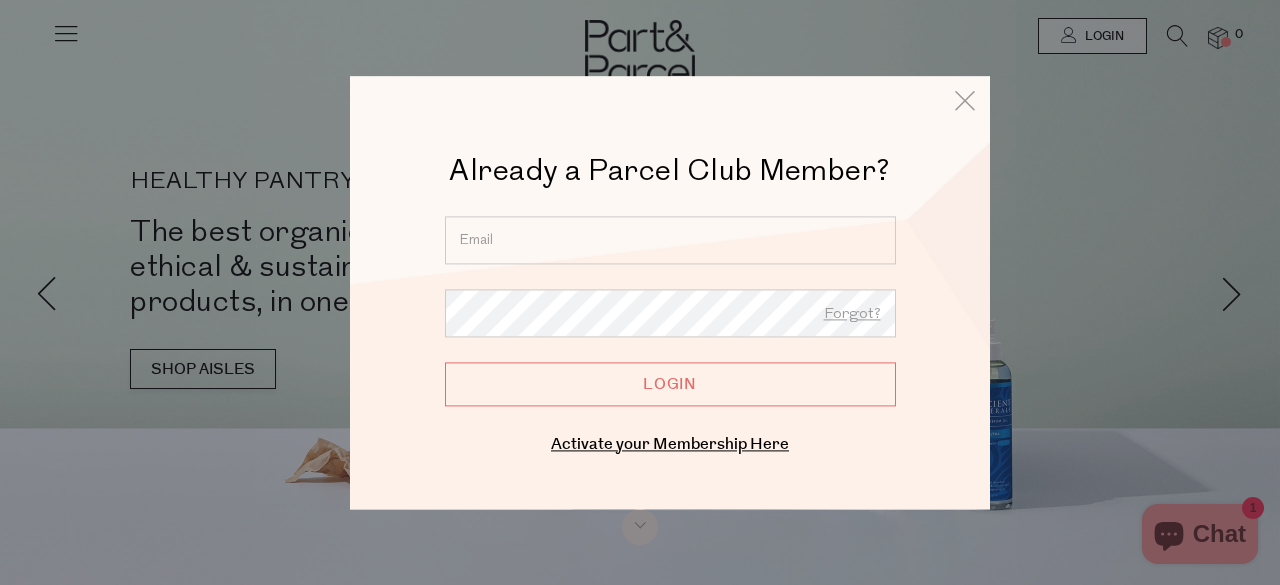 type on "raerch5@yahoo.com.au" 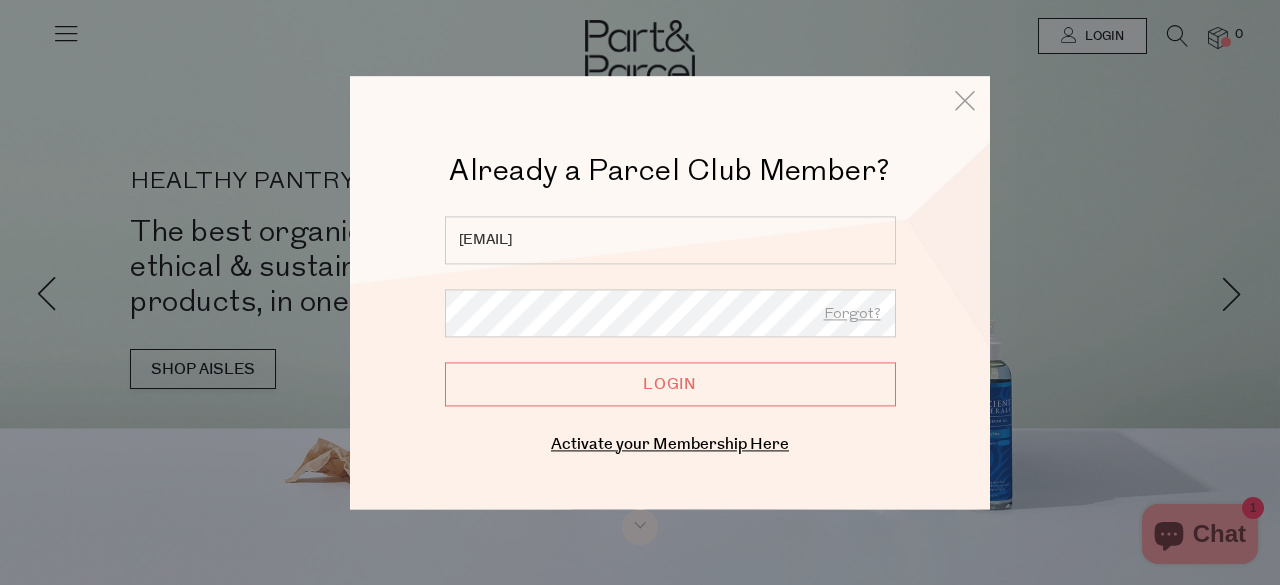 click on "Login" at bounding box center [670, 384] 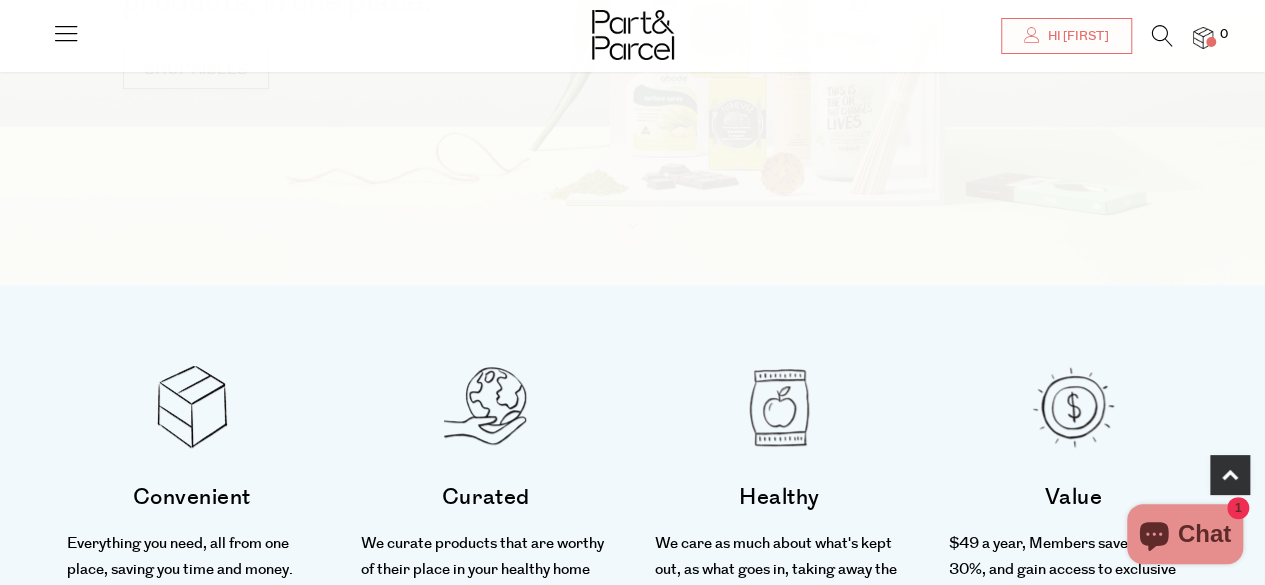 scroll, scrollTop: 600, scrollLeft: 0, axis: vertical 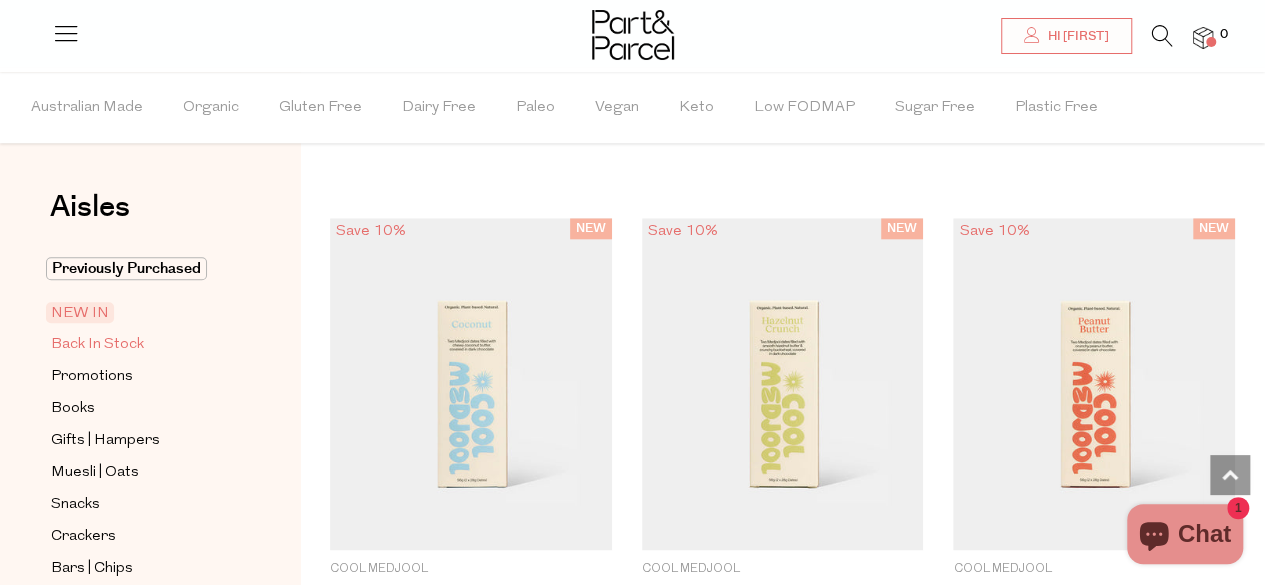 click on "Back In Stock" at bounding box center (97, 345) 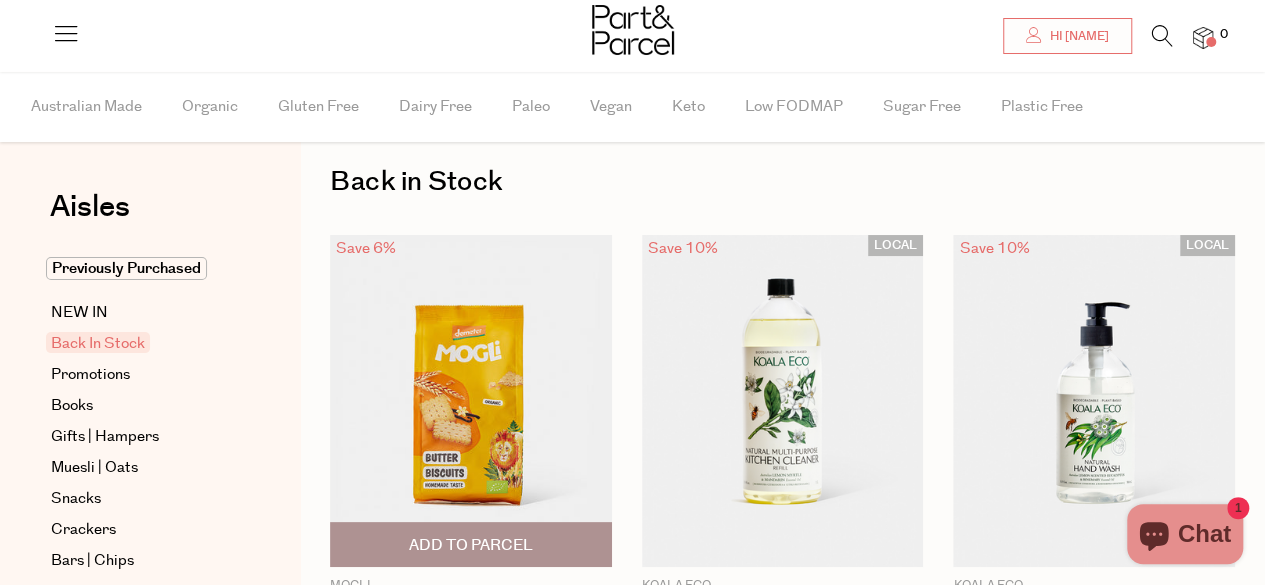 scroll, scrollTop: 100, scrollLeft: 0, axis: vertical 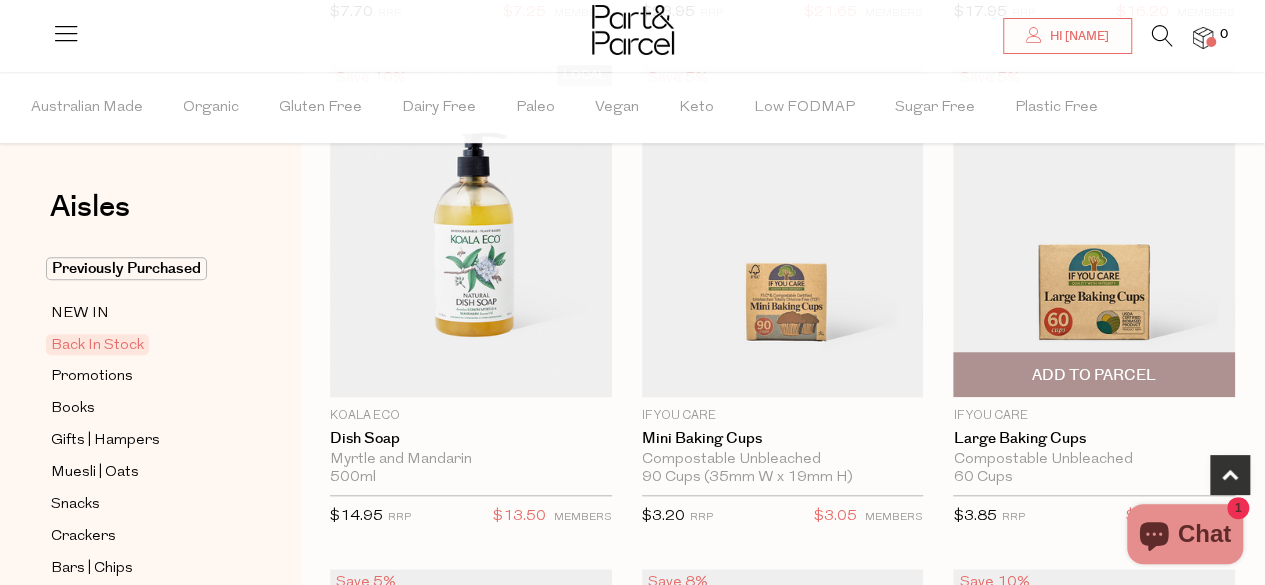 click on "Add To Parcel" at bounding box center (1094, 375) 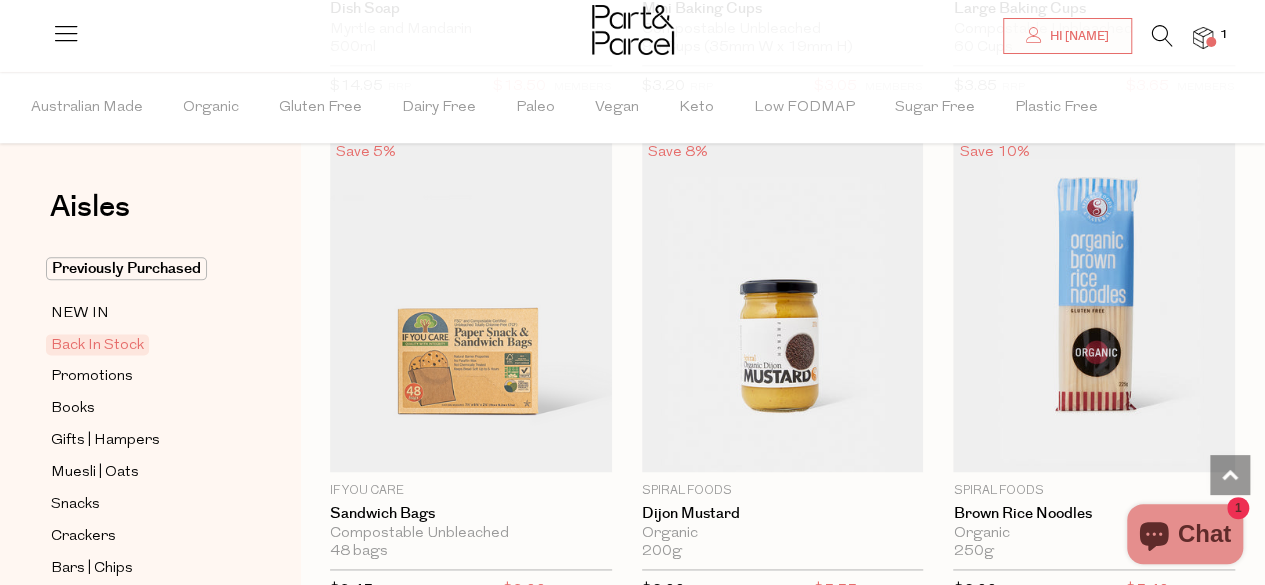 scroll, scrollTop: 1100, scrollLeft: 0, axis: vertical 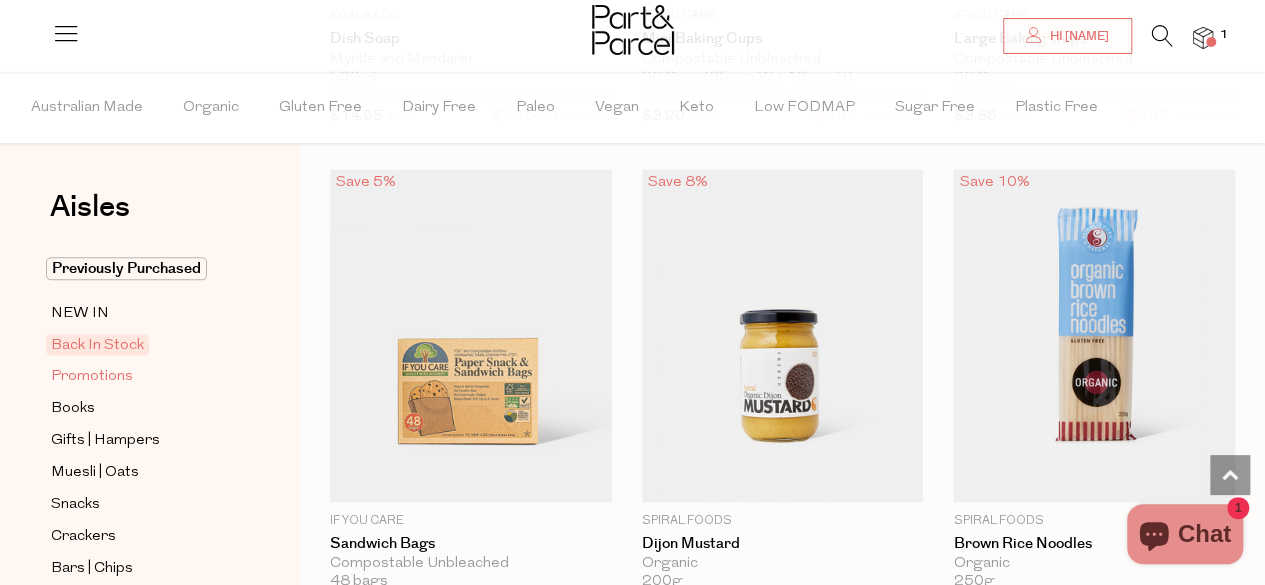 click on "Promotions" at bounding box center (92, 377) 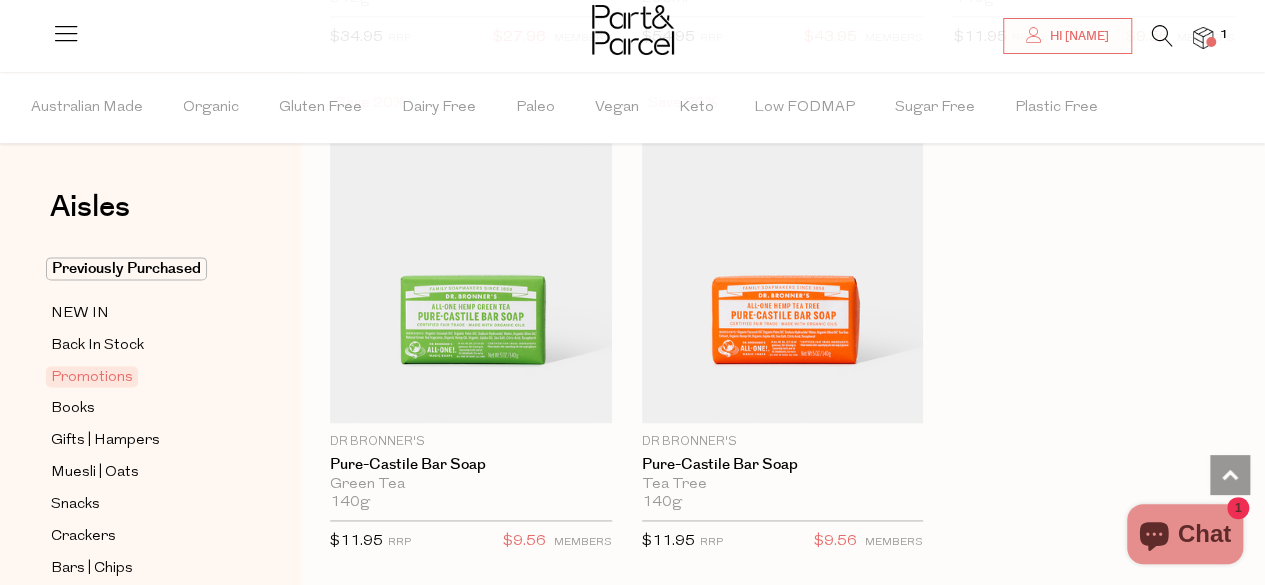 scroll, scrollTop: 1000, scrollLeft: 0, axis: vertical 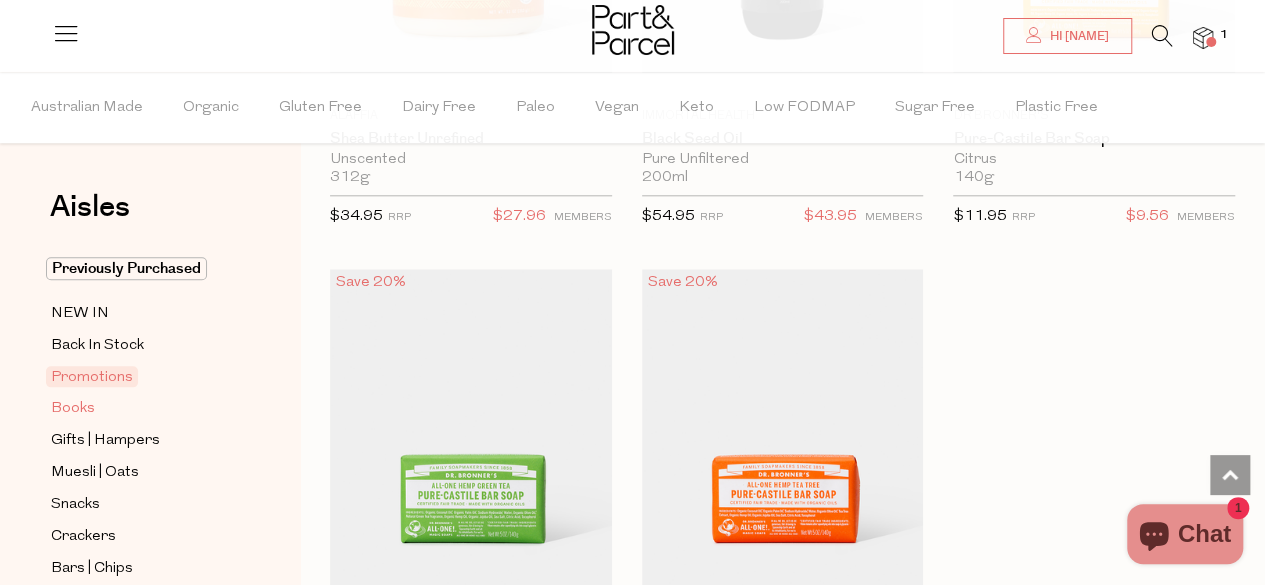 click on "Books" at bounding box center (73, 409) 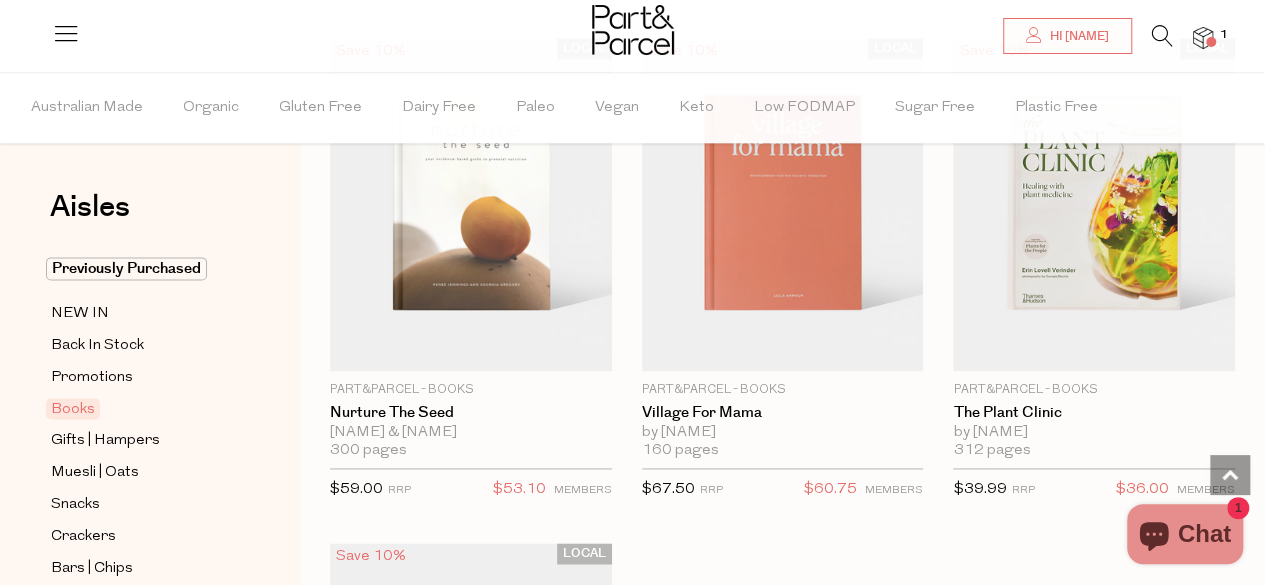 scroll, scrollTop: 1200, scrollLeft: 0, axis: vertical 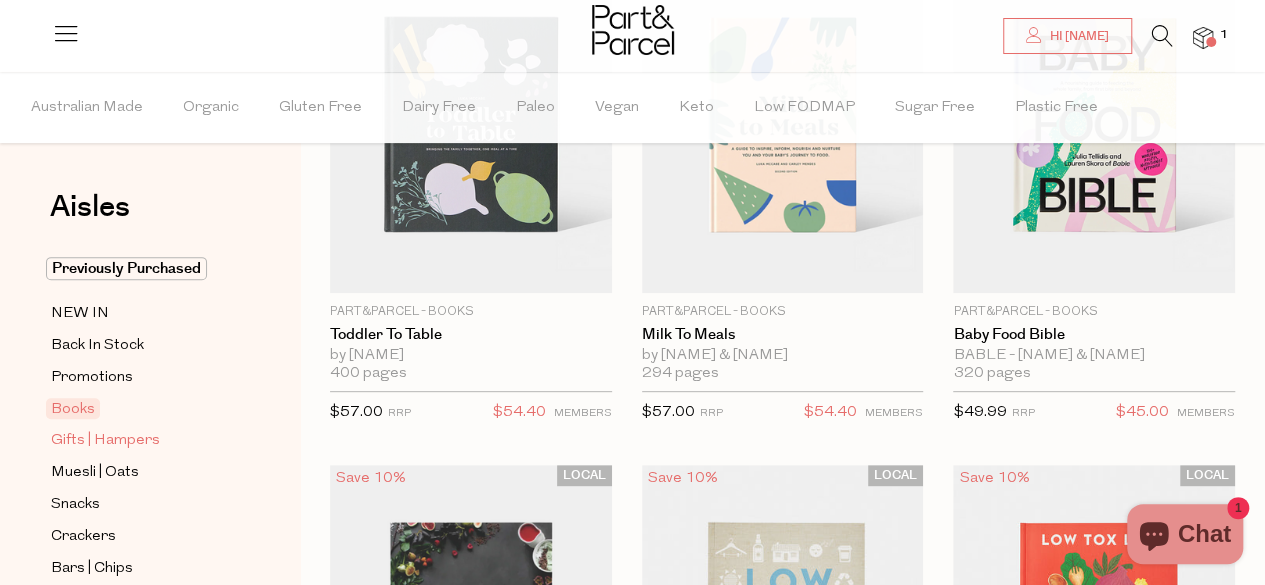 click on "Gifts | Hampers" at bounding box center [105, 441] 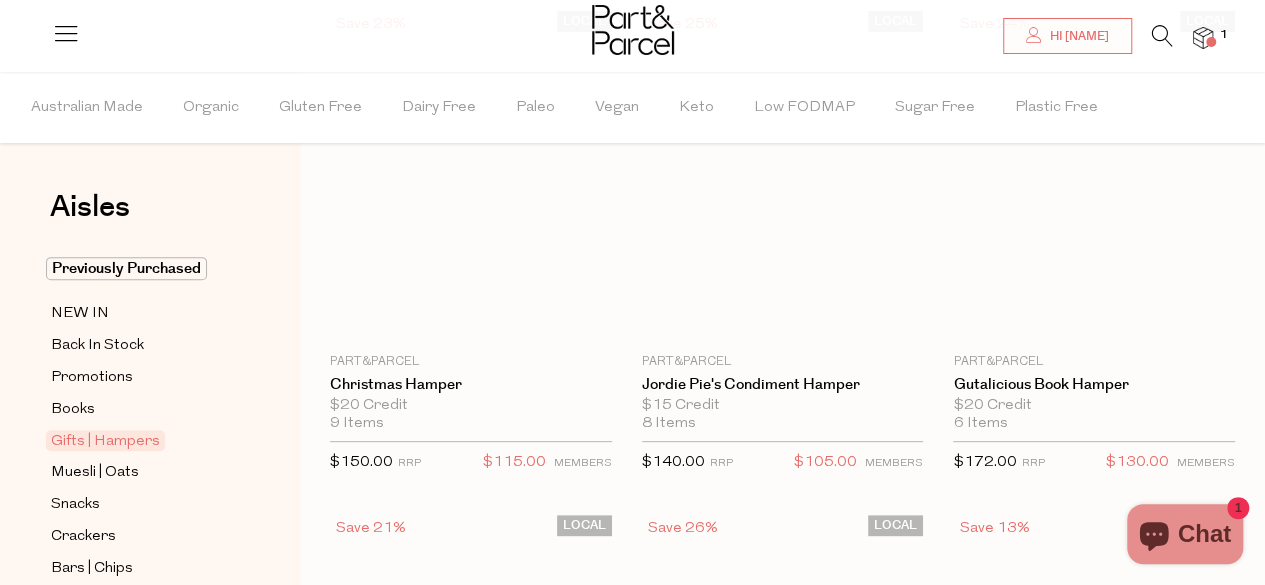 scroll, scrollTop: 0, scrollLeft: 0, axis: both 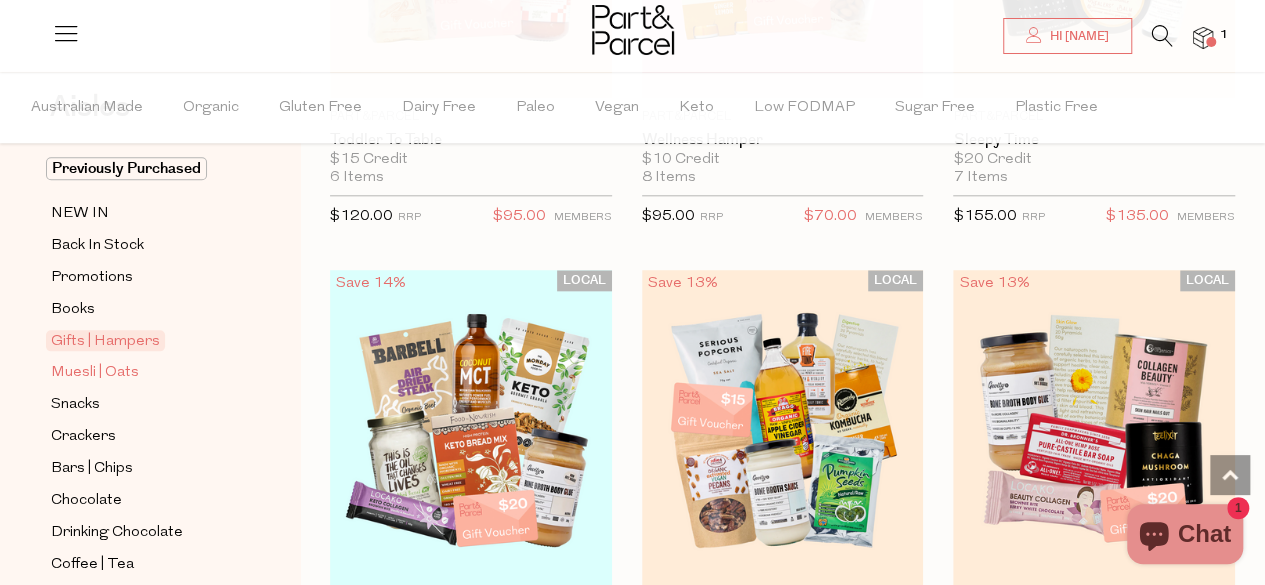 click on "Muesli | Oats" at bounding box center [95, 373] 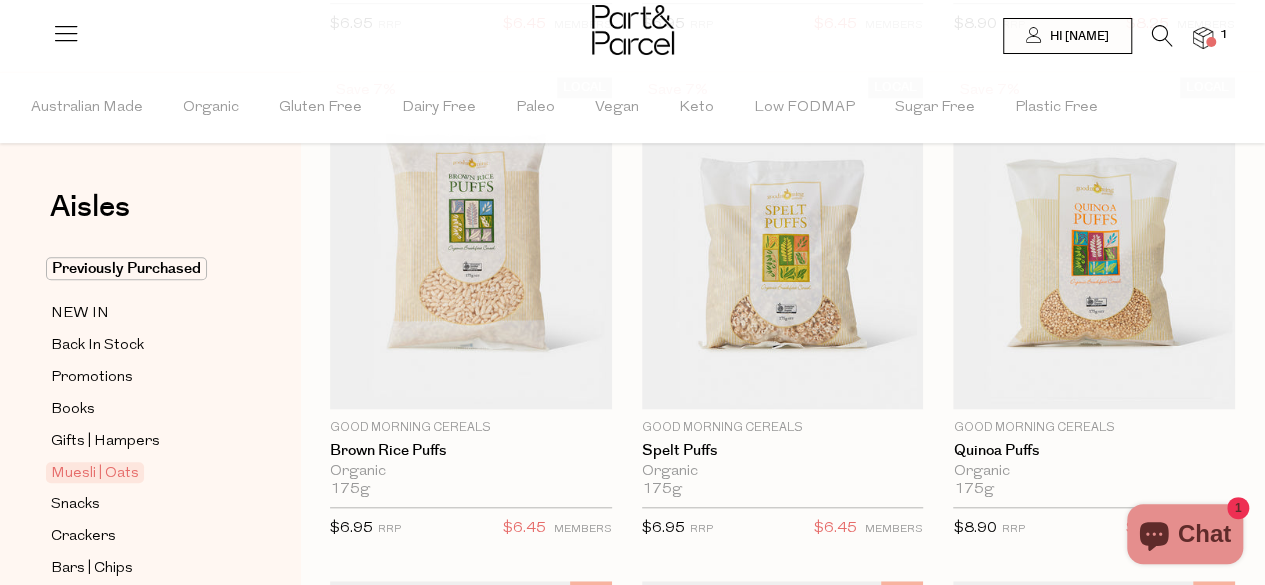 scroll, scrollTop: 0, scrollLeft: 0, axis: both 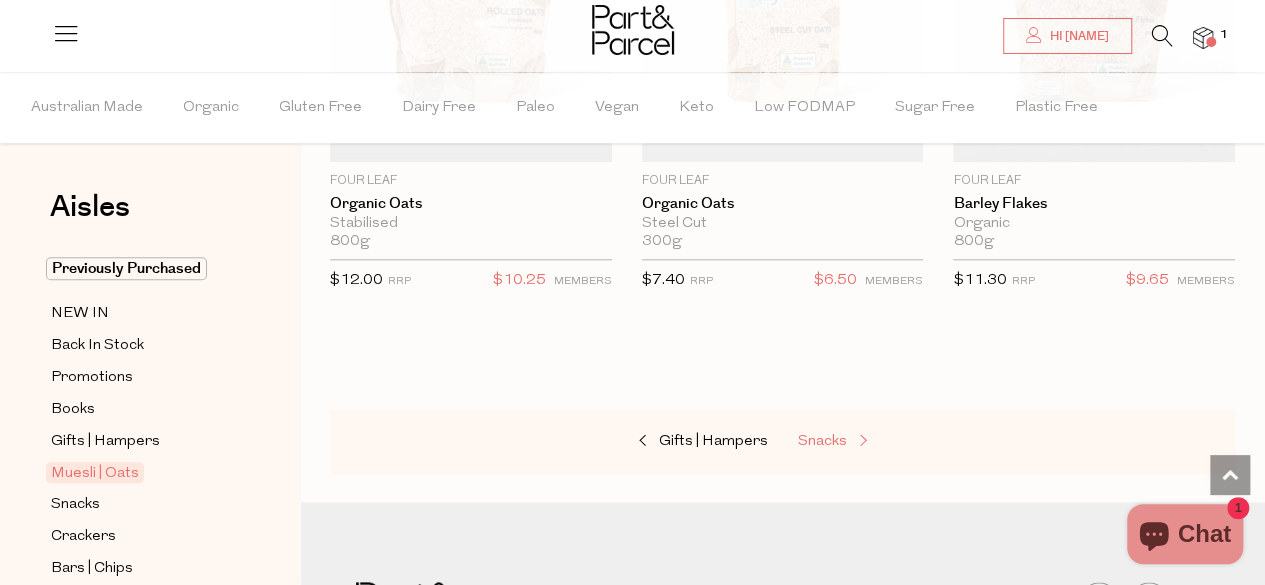 click on "Snacks" at bounding box center [822, 441] 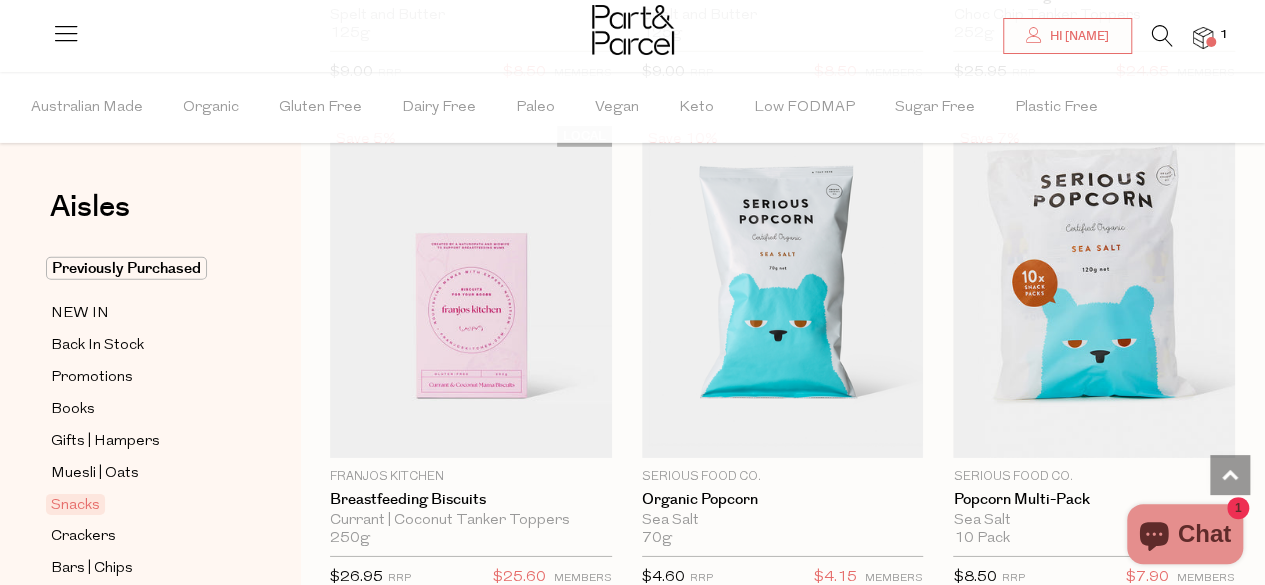 scroll, scrollTop: 6700, scrollLeft: 0, axis: vertical 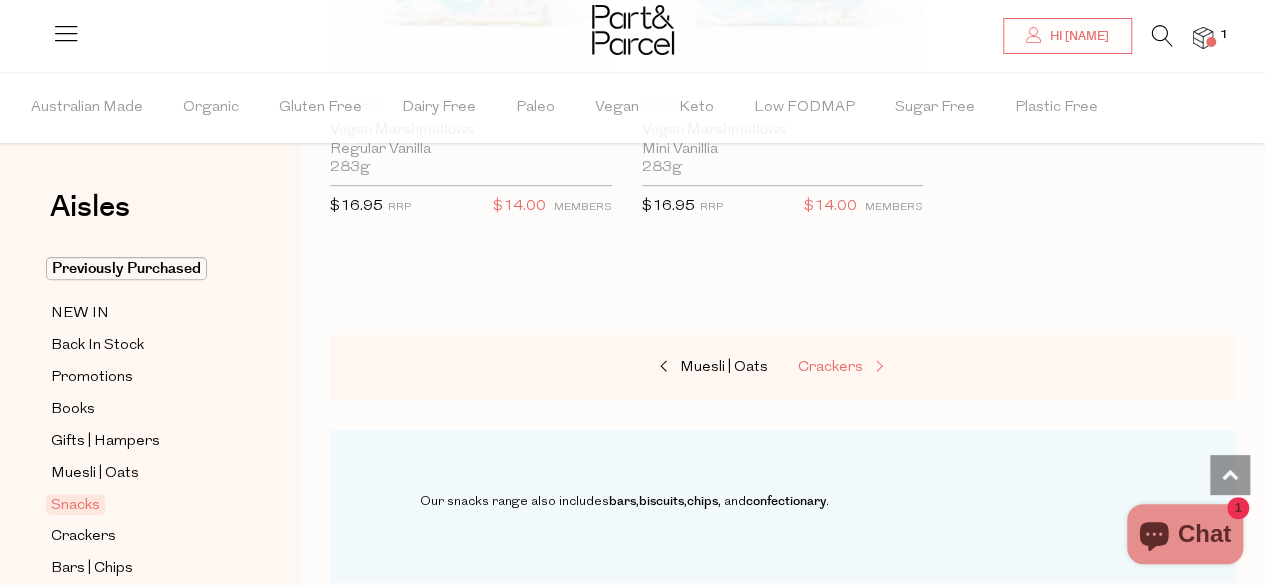 click on "Crackers" at bounding box center (830, 367) 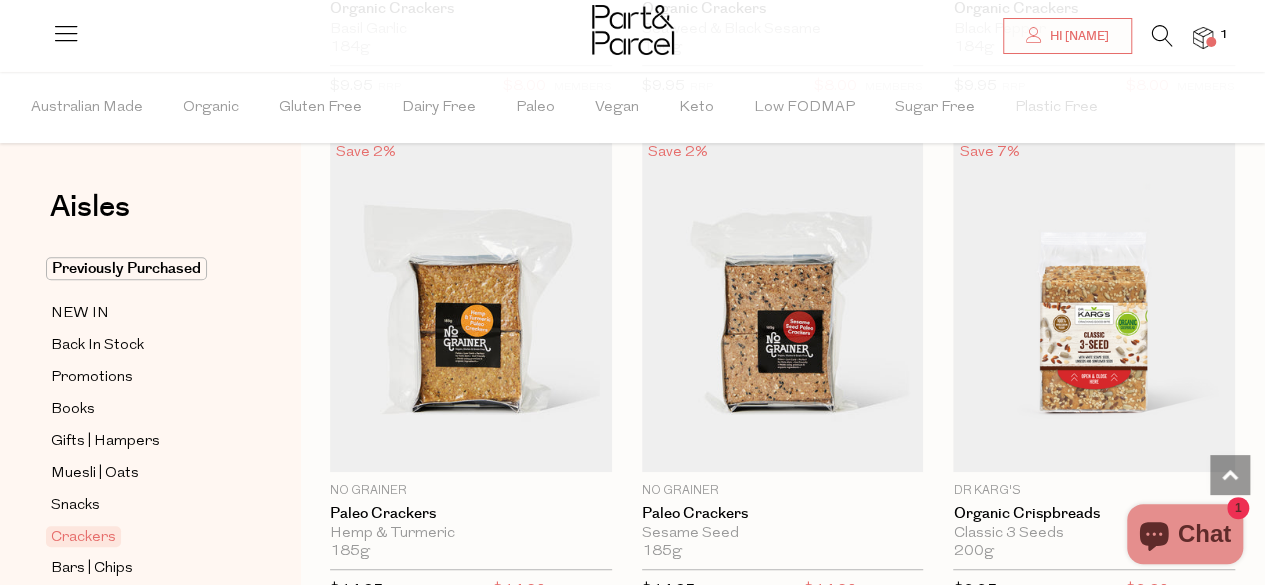 scroll, scrollTop: 4200, scrollLeft: 0, axis: vertical 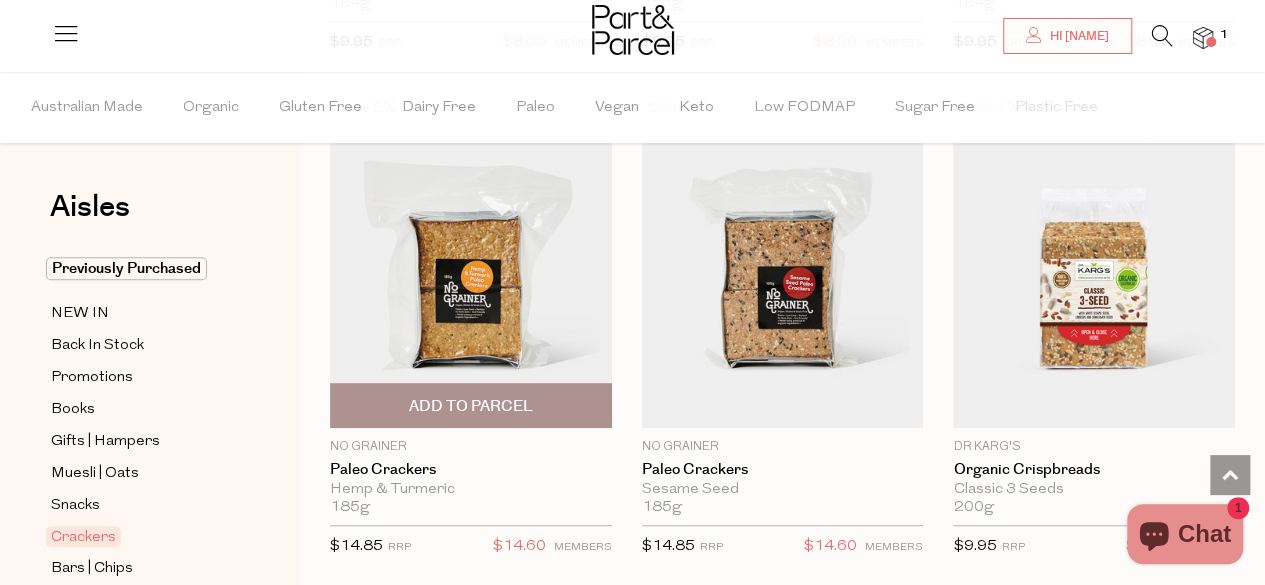click on "Add To Parcel" at bounding box center [471, 406] 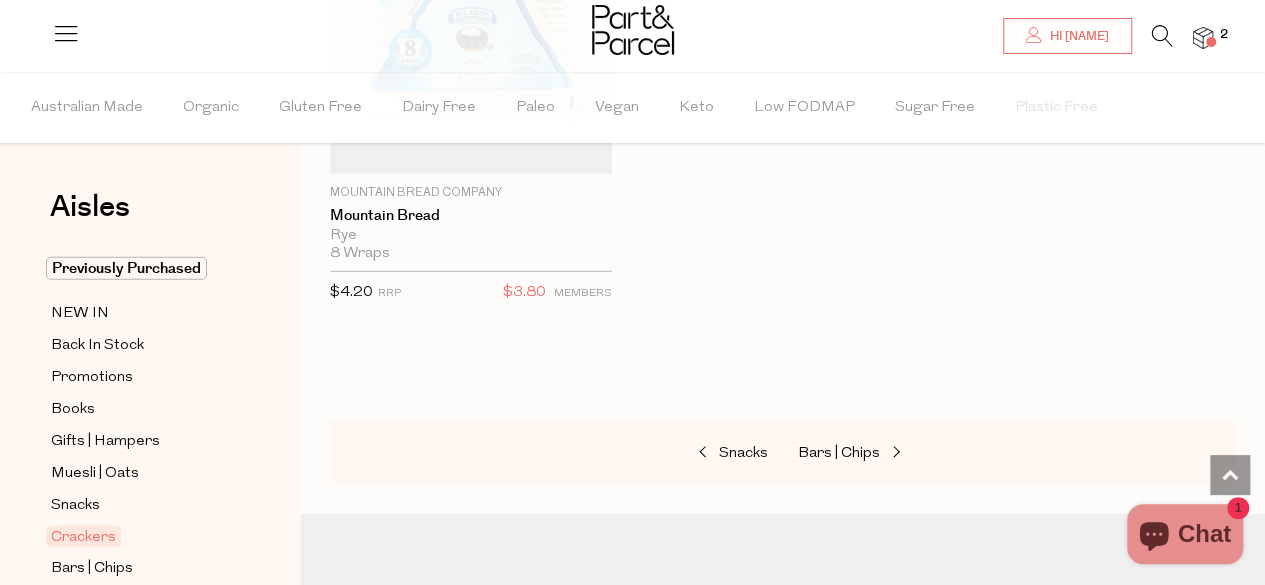 scroll, scrollTop: 6500, scrollLeft: 0, axis: vertical 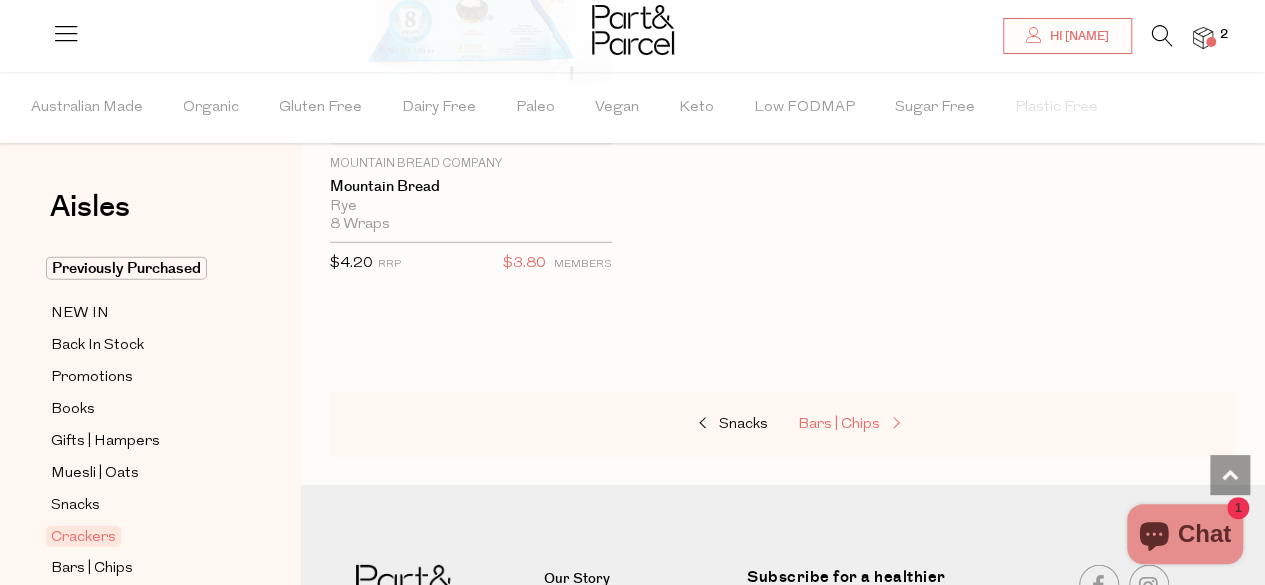 click on "Bars | Chips" at bounding box center [839, 424] 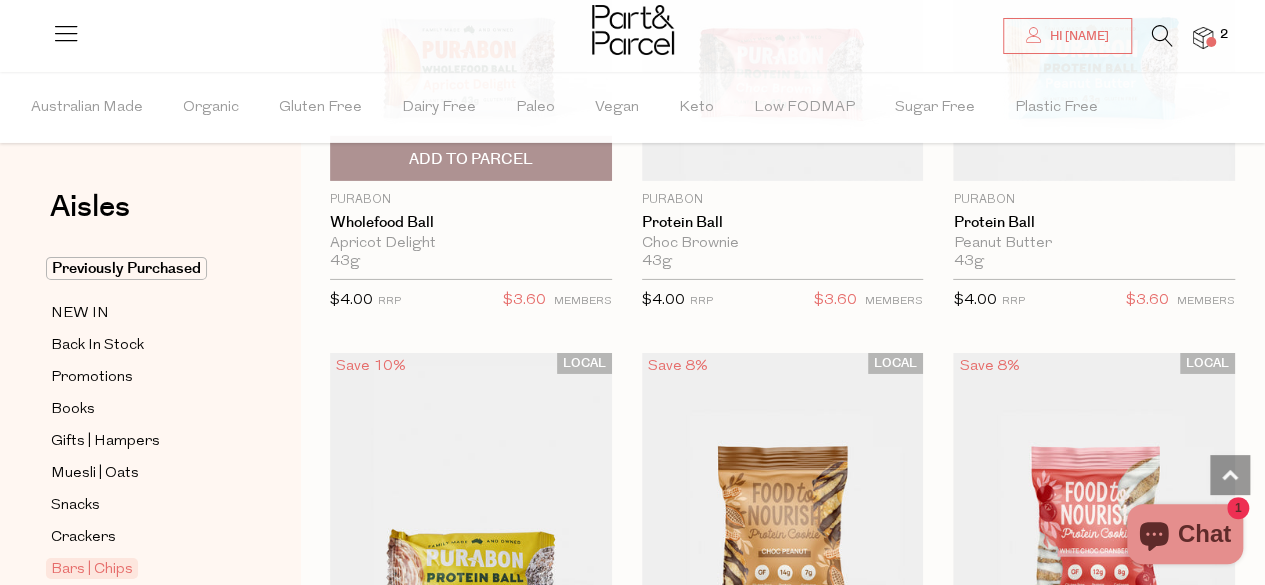 scroll, scrollTop: 7100, scrollLeft: 0, axis: vertical 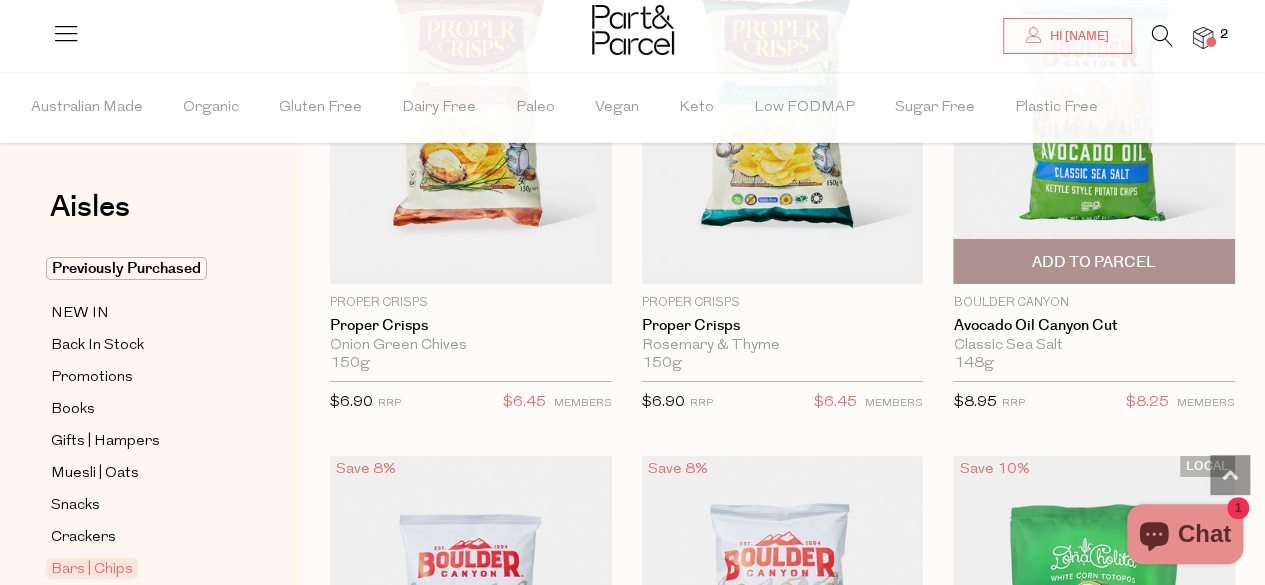 click on "Add To Parcel" at bounding box center [1094, 262] 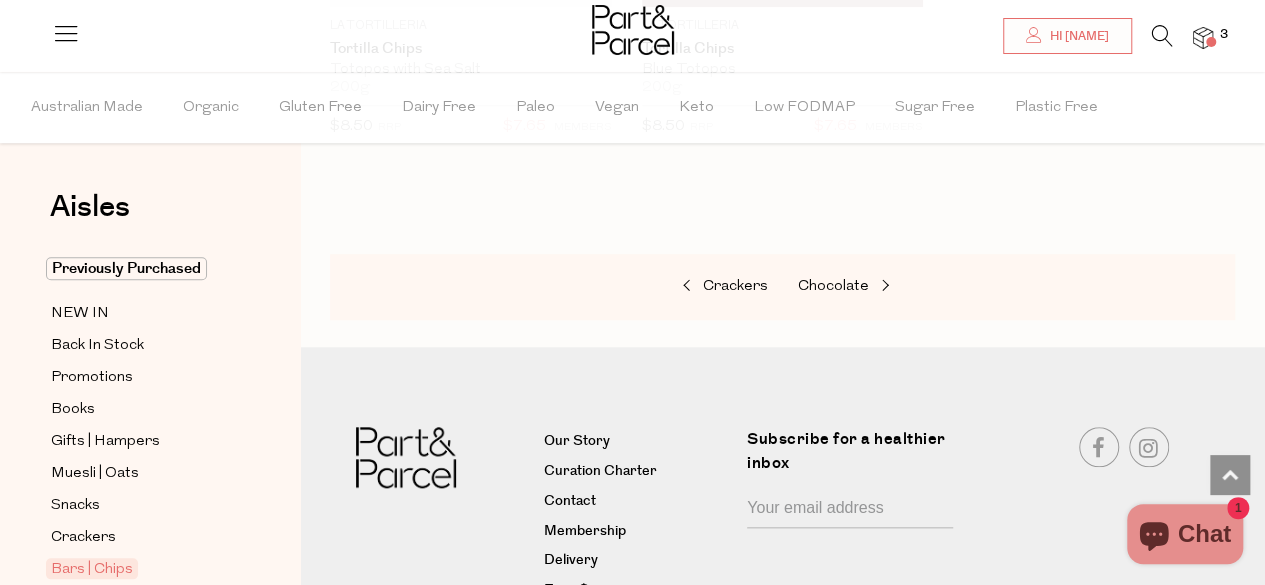 scroll, scrollTop: 12200, scrollLeft: 0, axis: vertical 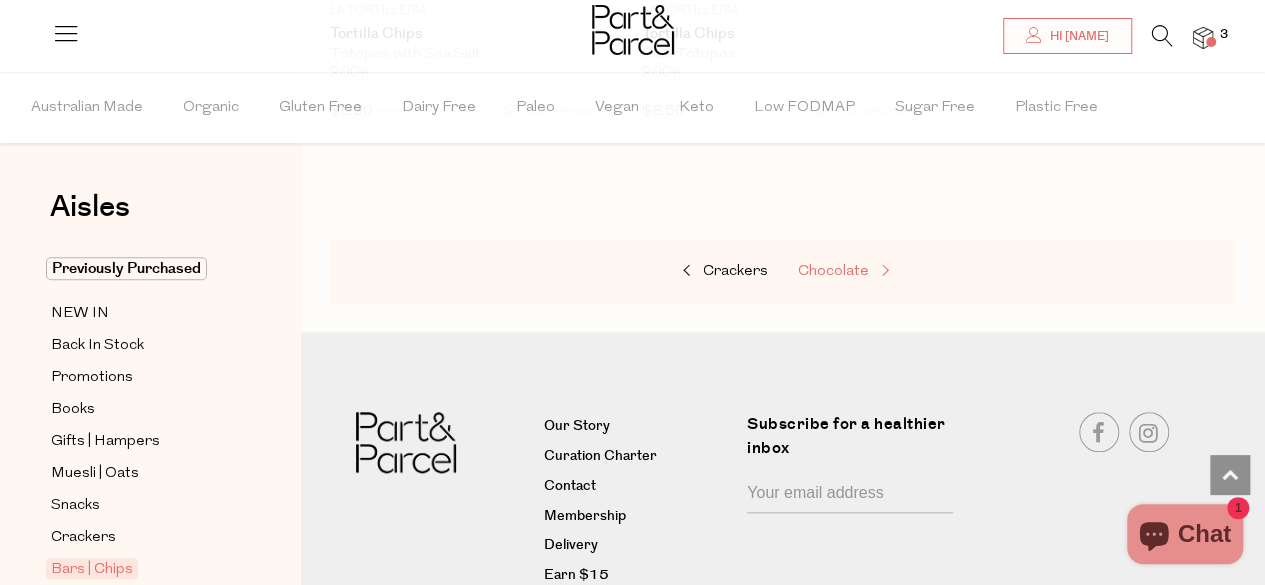 click on "Chocolate" at bounding box center (833, 271) 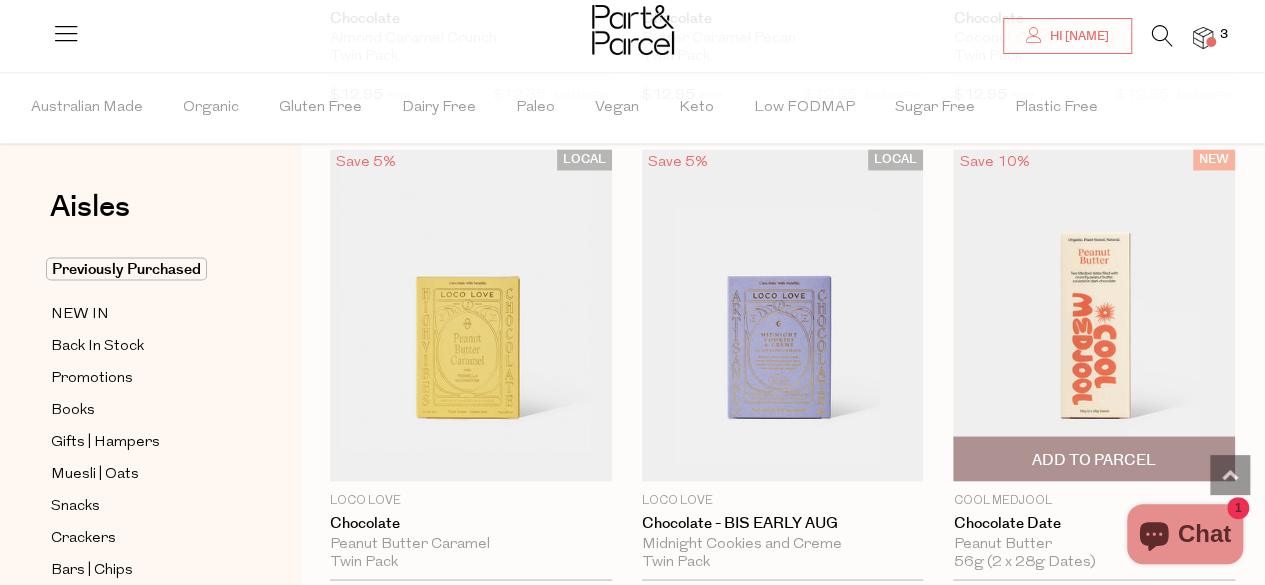 scroll, scrollTop: 1600, scrollLeft: 0, axis: vertical 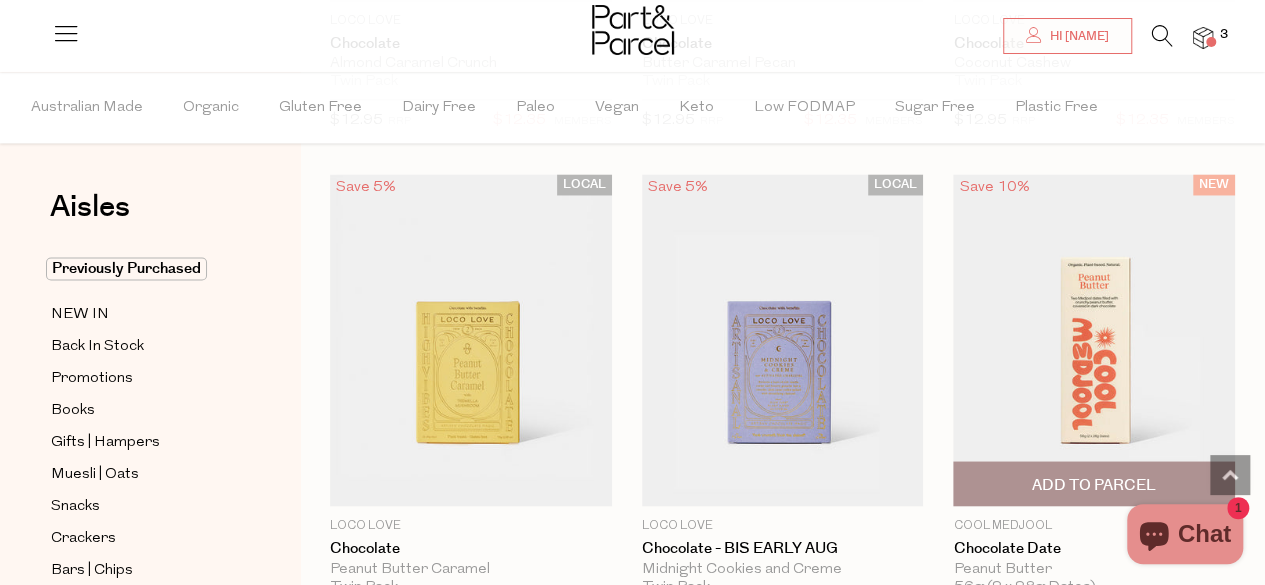 click at bounding box center [1094, 340] 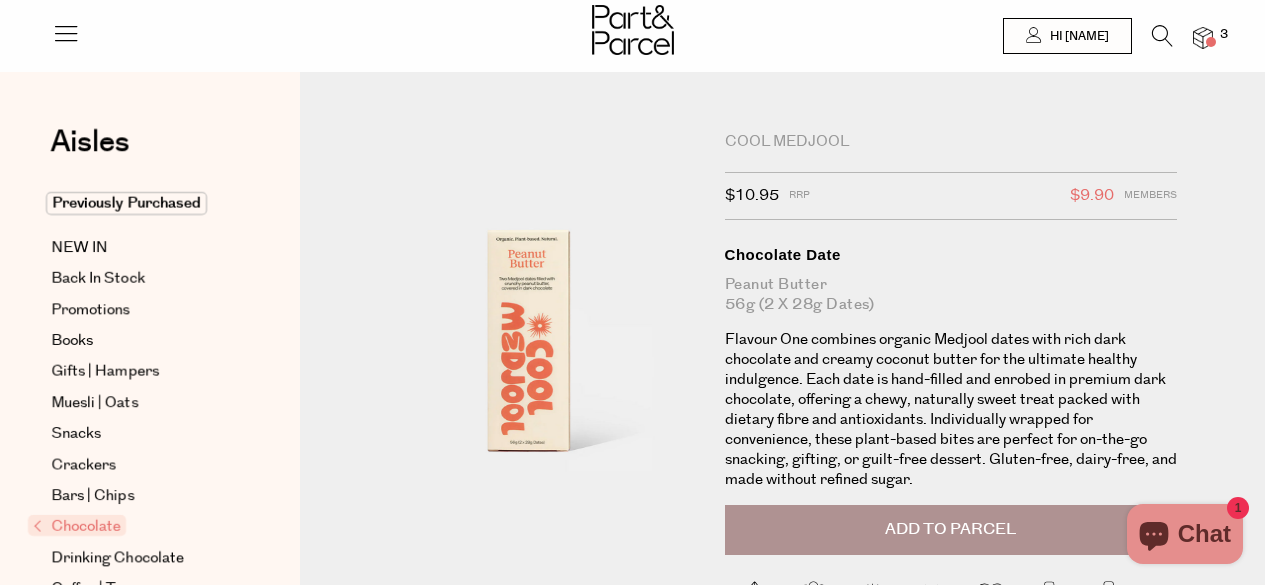 scroll, scrollTop: 0, scrollLeft: 0, axis: both 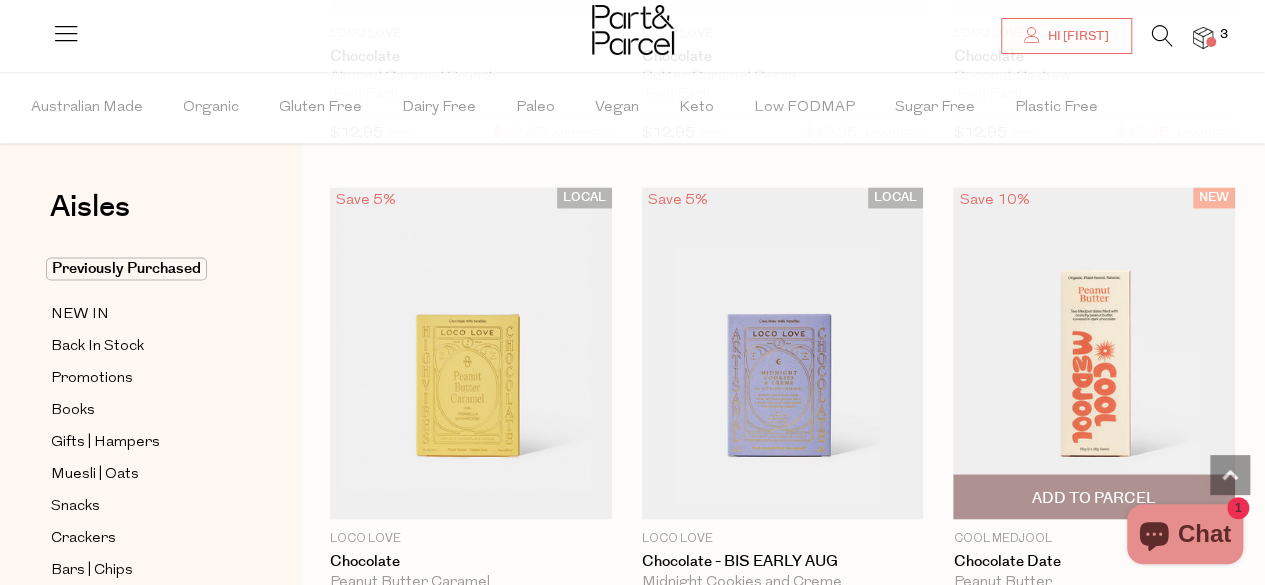 click at bounding box center (1094, 353) 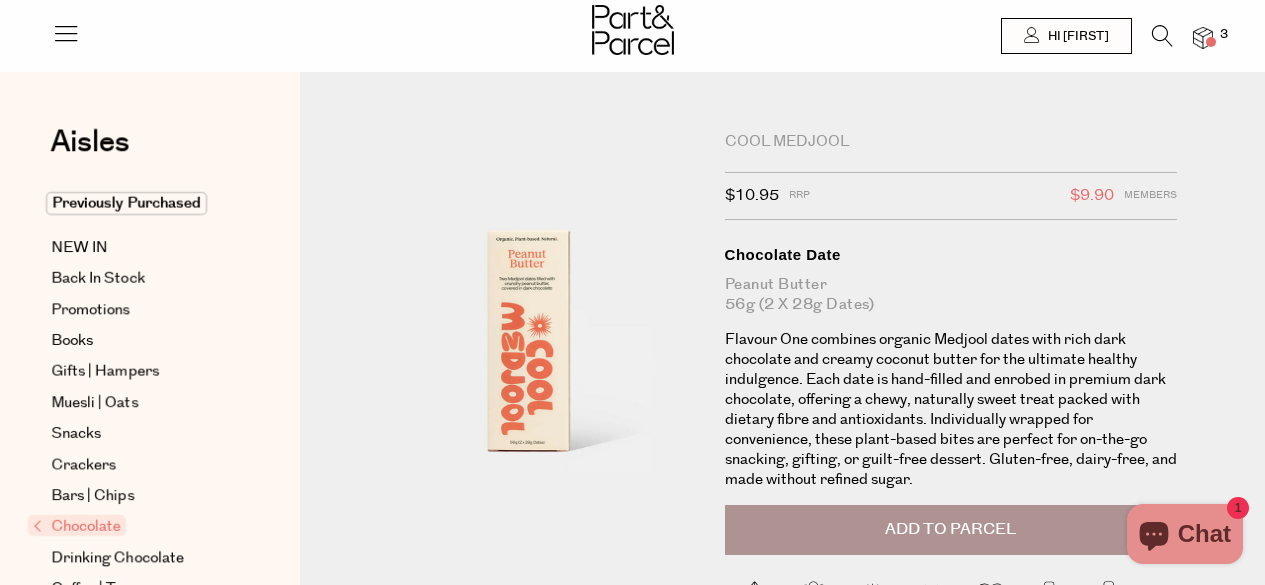 scroll, scrollTop: 0, scrollLeft: 0, axis: both 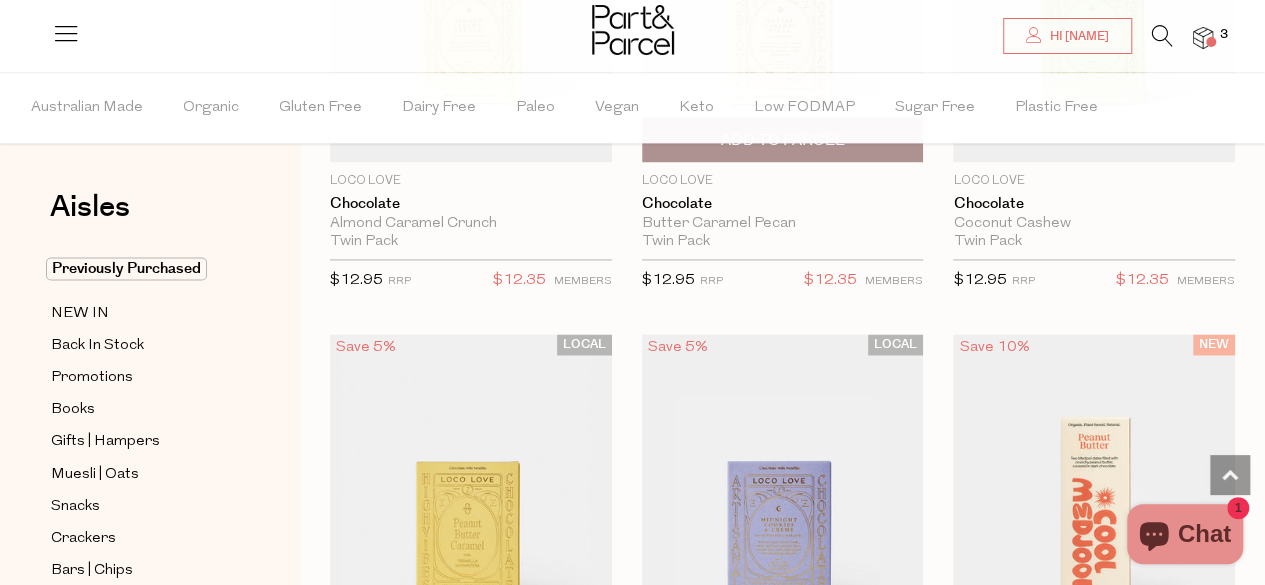 click on "Add To Parcel" at bounding box center (782, 140) 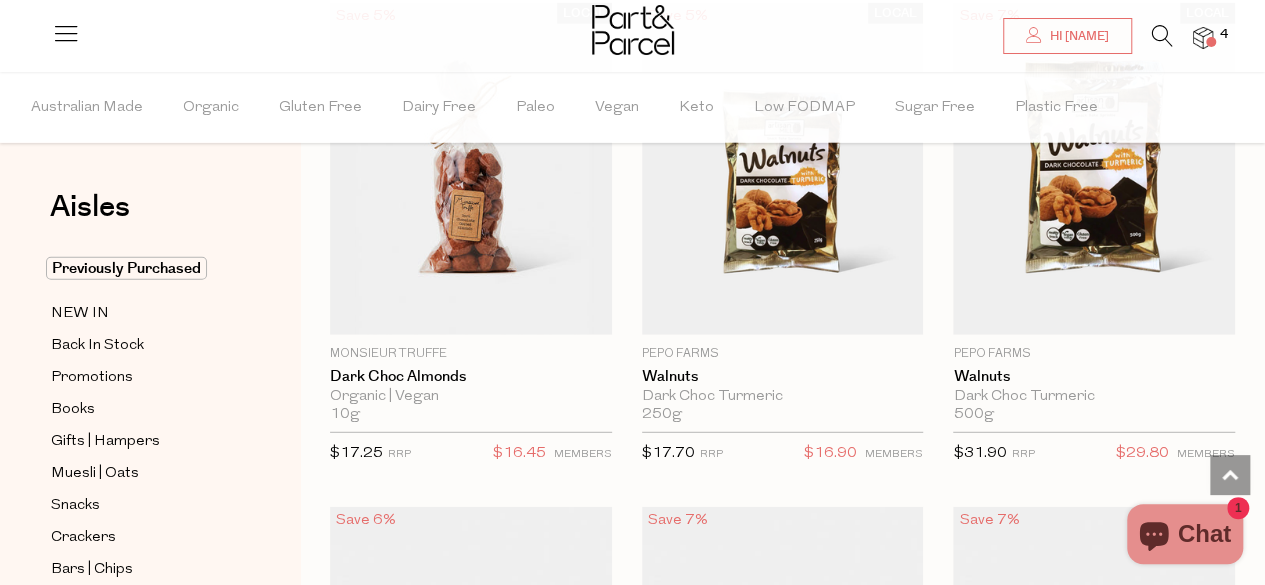 scroll, scrollTop: 6360, scrollLeft: 0, axis: vertical 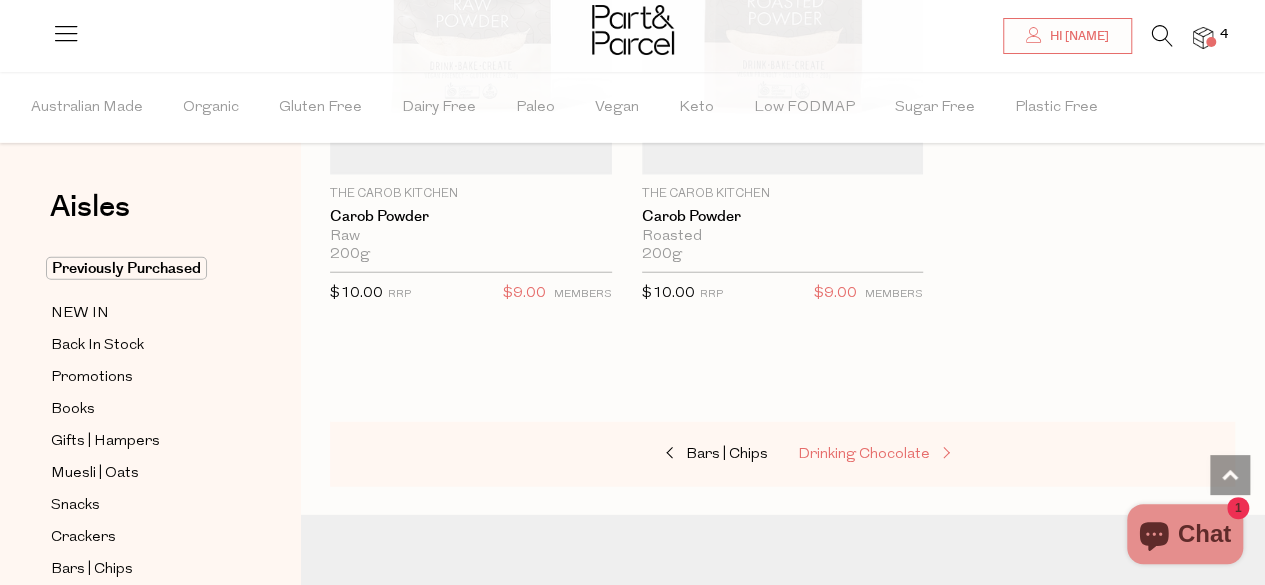 click on "Drinking Chocolate" at bounding box center [864, 454] 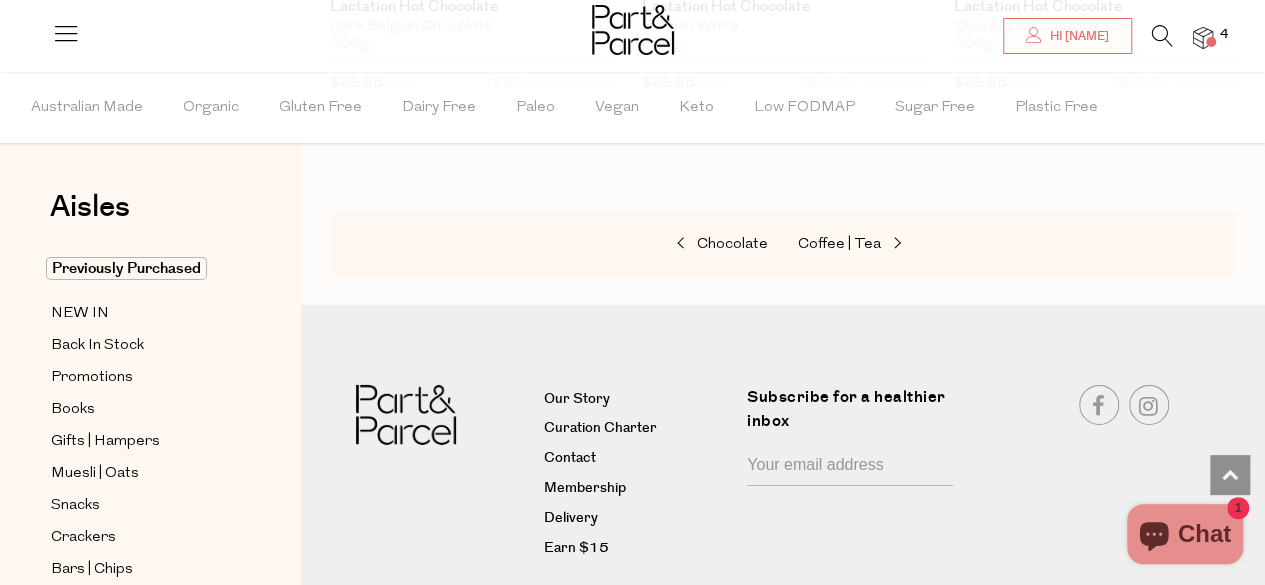 scroll, scrollTop: 3200, scrollLeft: 0, axis: vertical 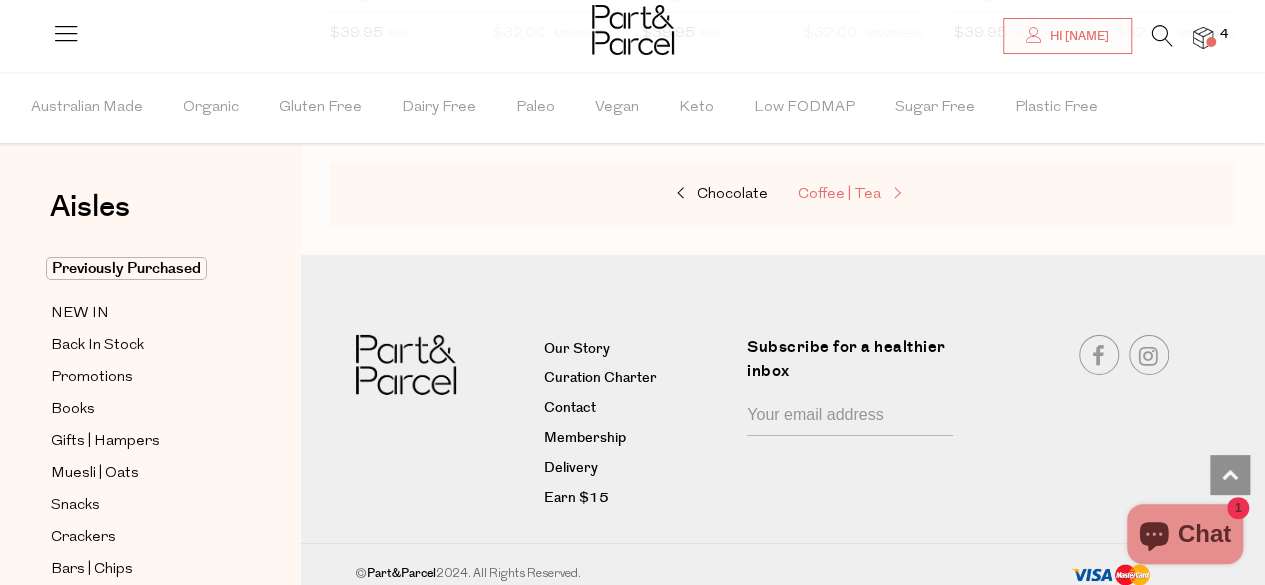 click on "Coffee | Tea" at bounding box center [839, 194] 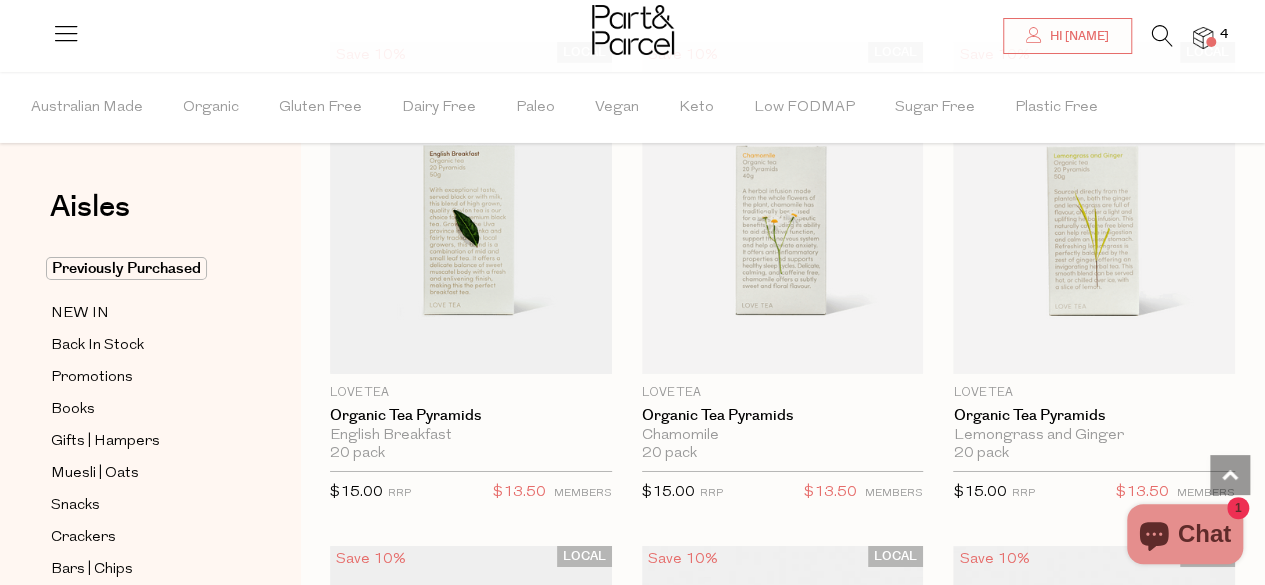 scroll, scrollTop: 3280, scrollLeft: 0, axis: vertical 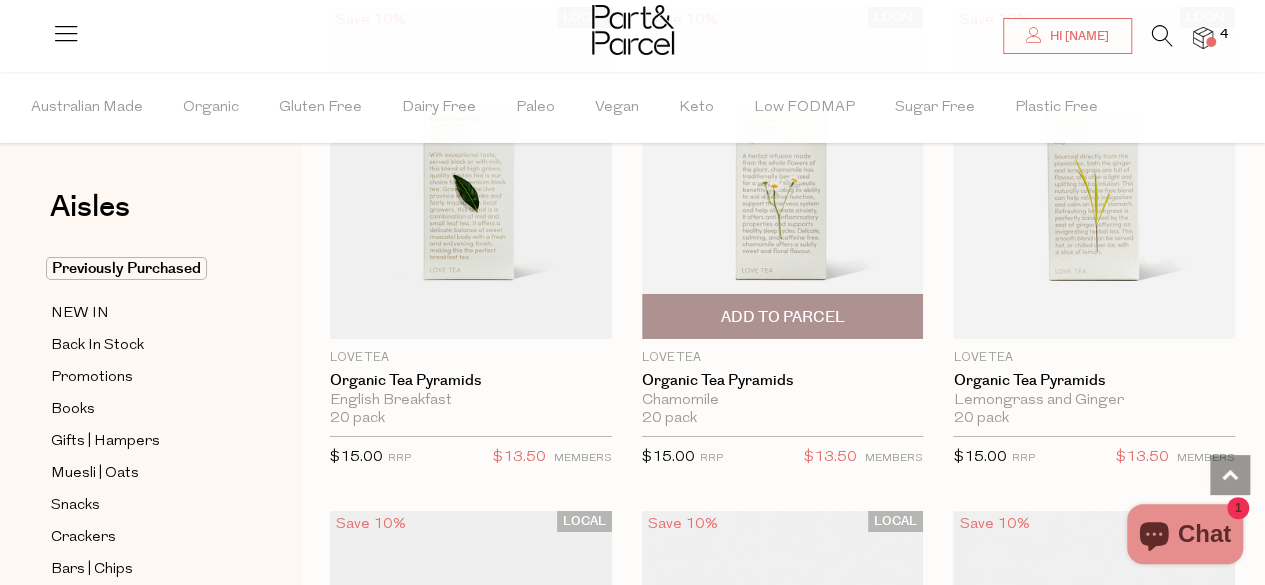 click on "Add To Parcel" at bounding box center [782, 317] 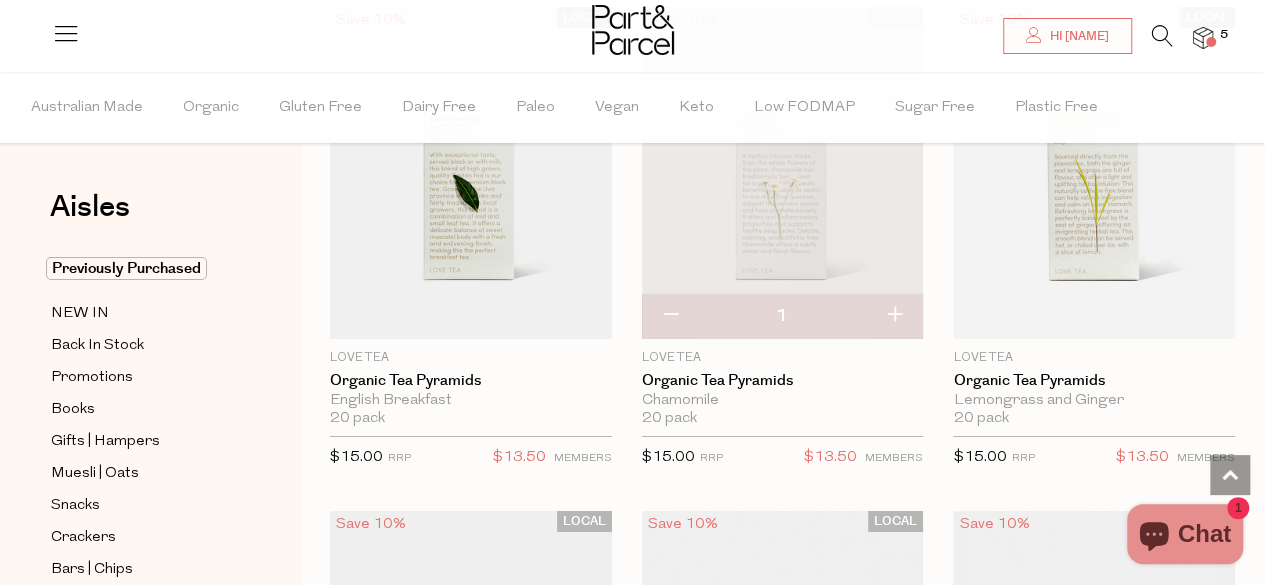 type 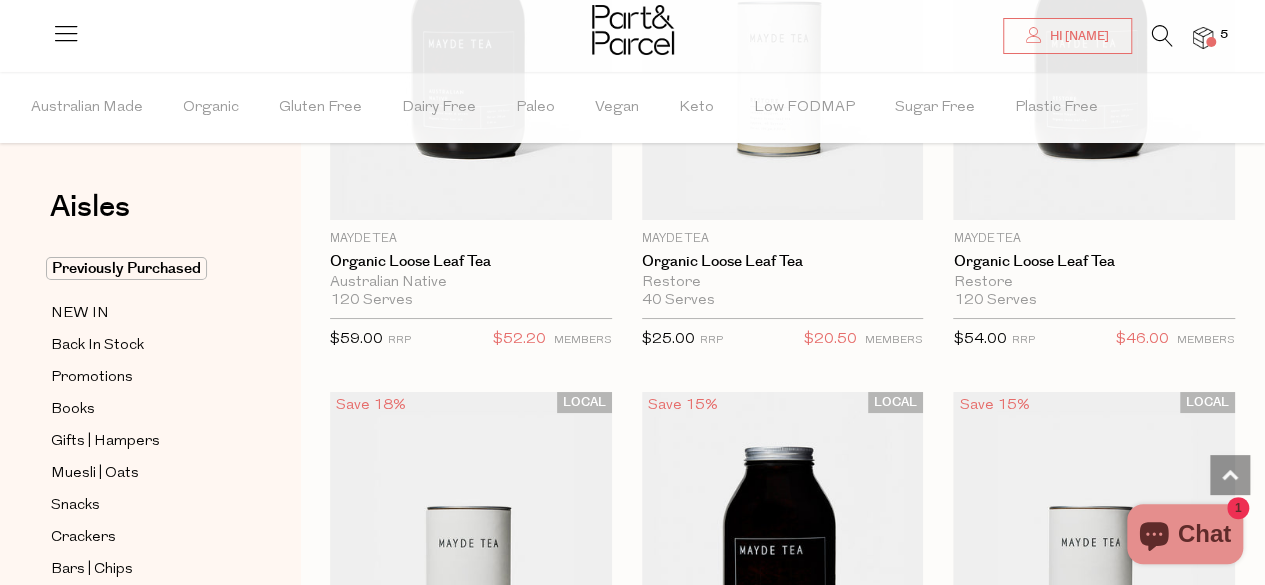 scroll, scrollTop: 7720, scrollLeft: 0, axis: vertical 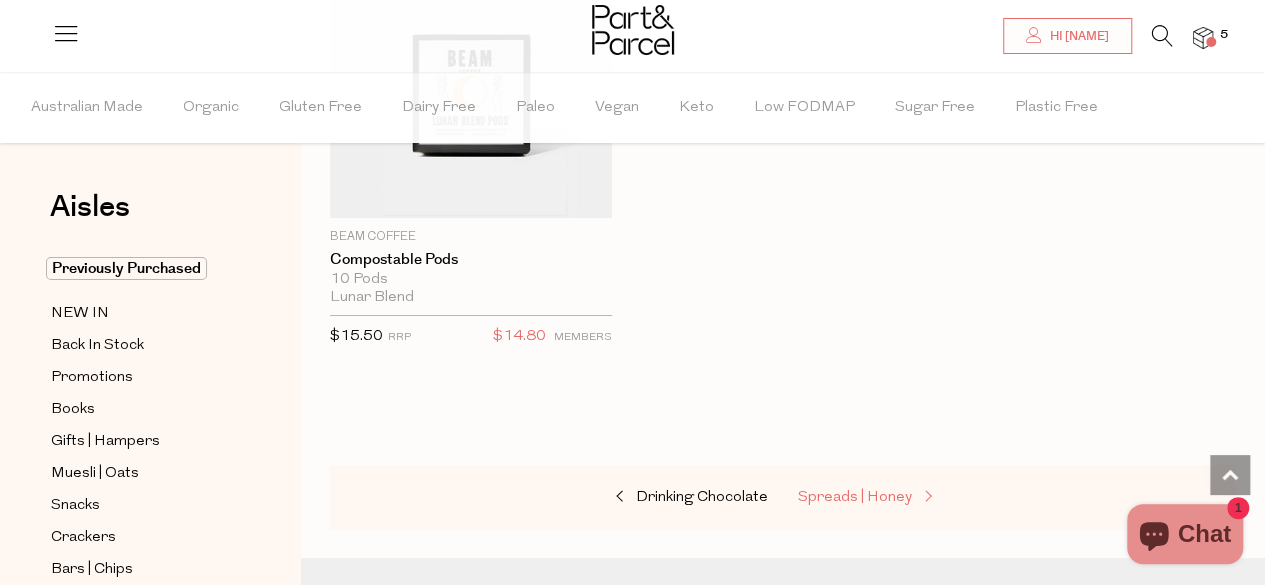 click on "Spreads | Honey" at bounding box center (855, 497) 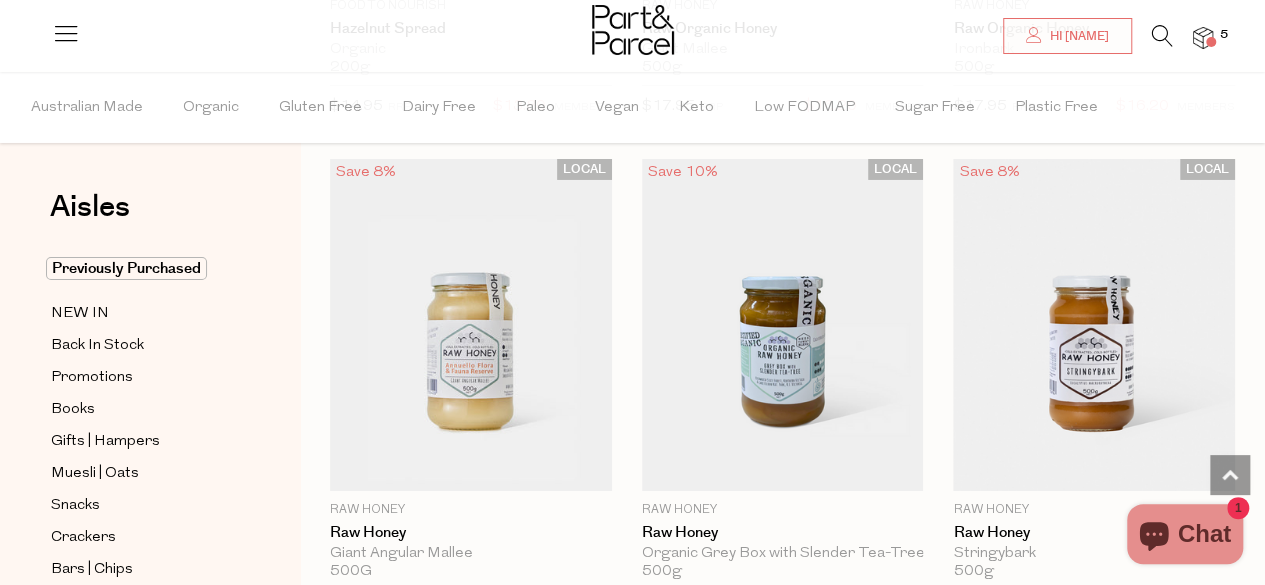 scroll, scrollTop: 7200, scrollLeft: 0, axis: vertical 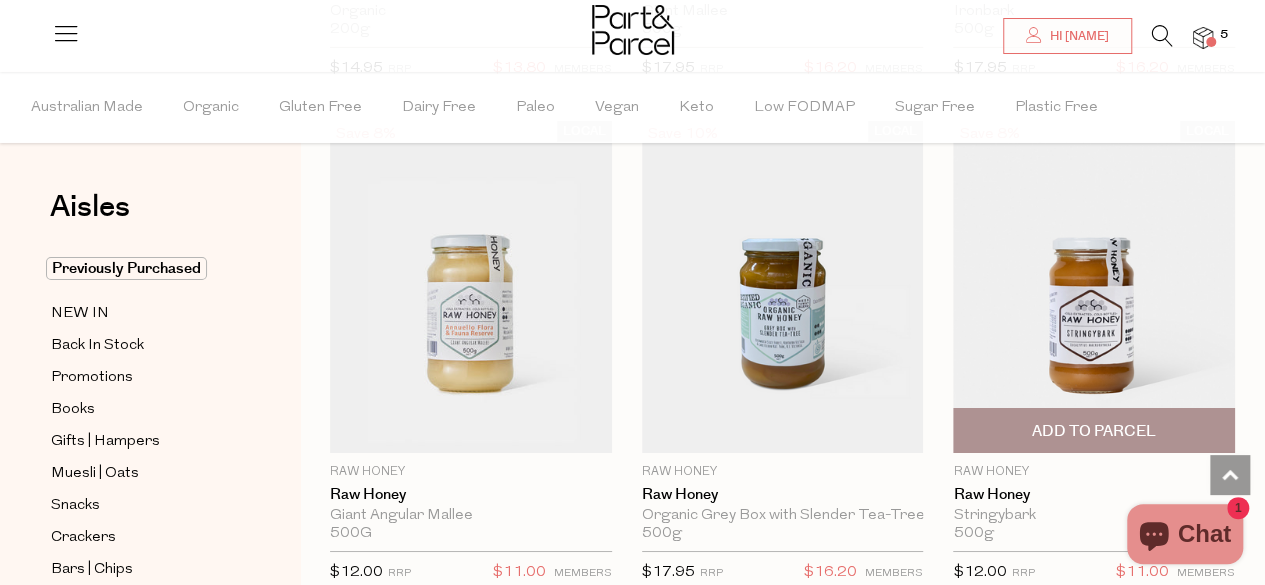 click on "Add To Parcel" at bounding box center [1094, 431] 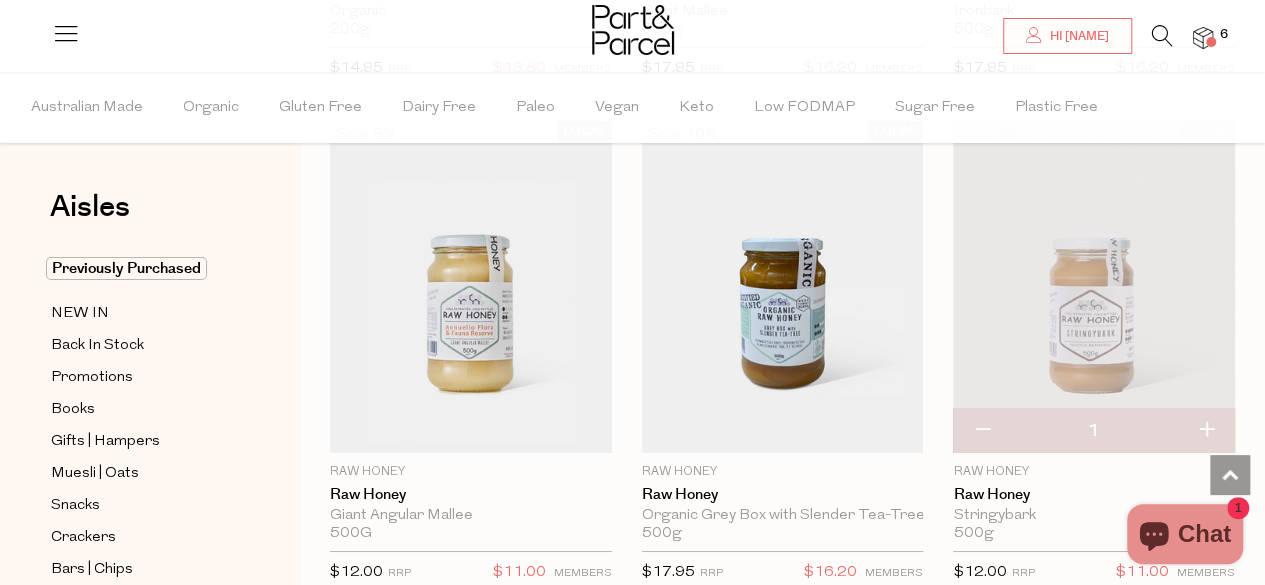 type 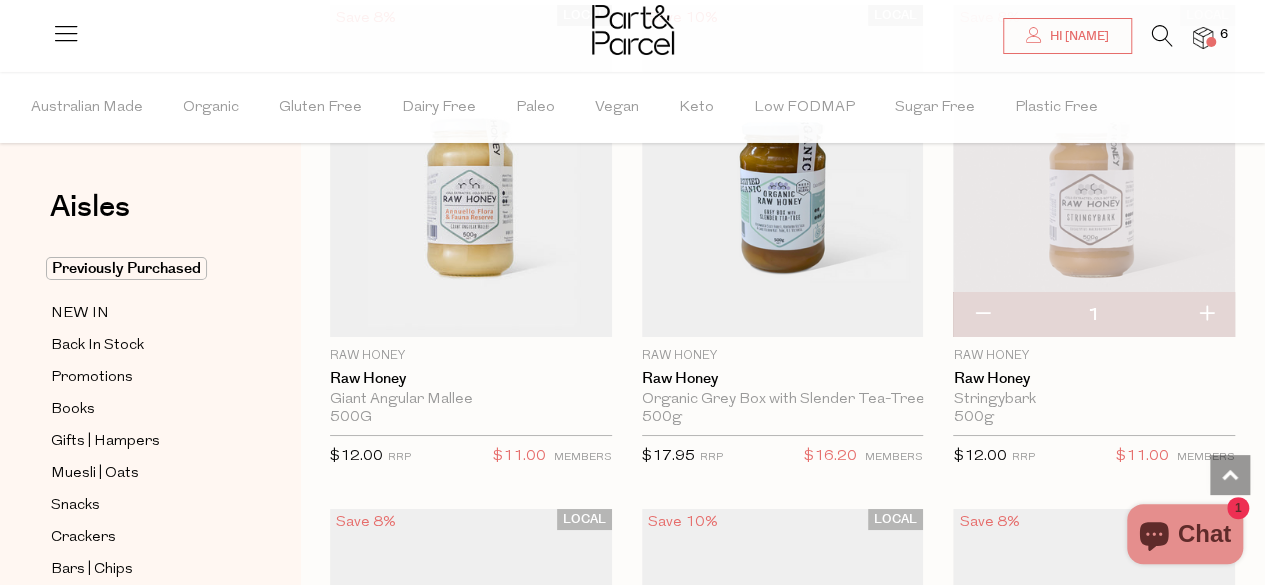 scroll, scrollTop: 7320, scrollLeft: 0, axis: vertical 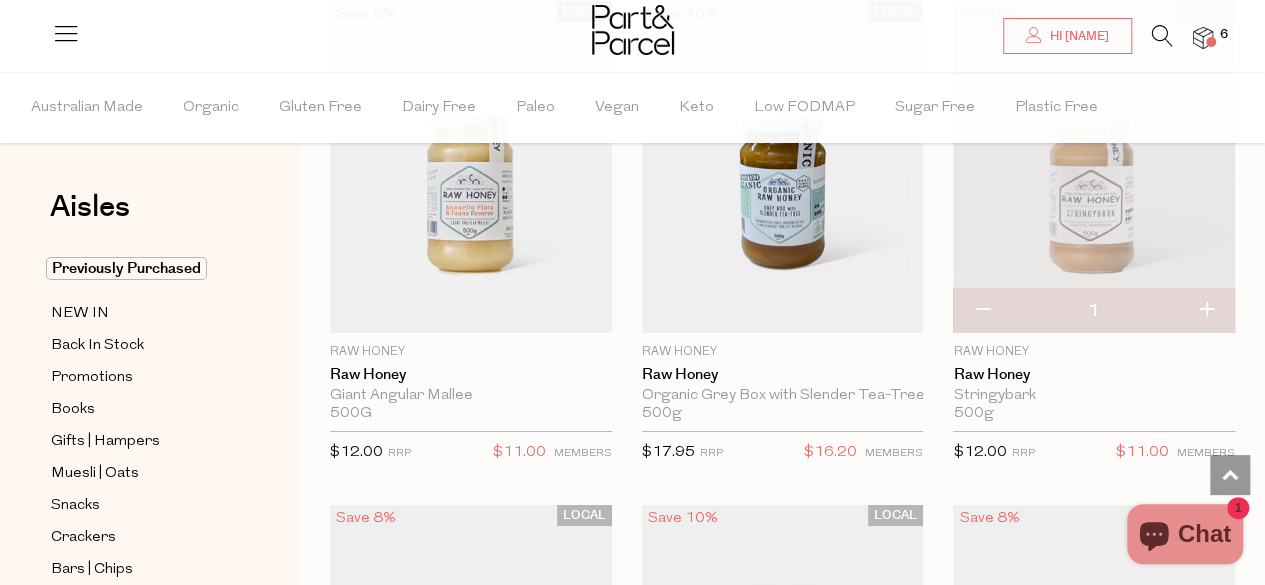 click at bounding box center (1206, 311) 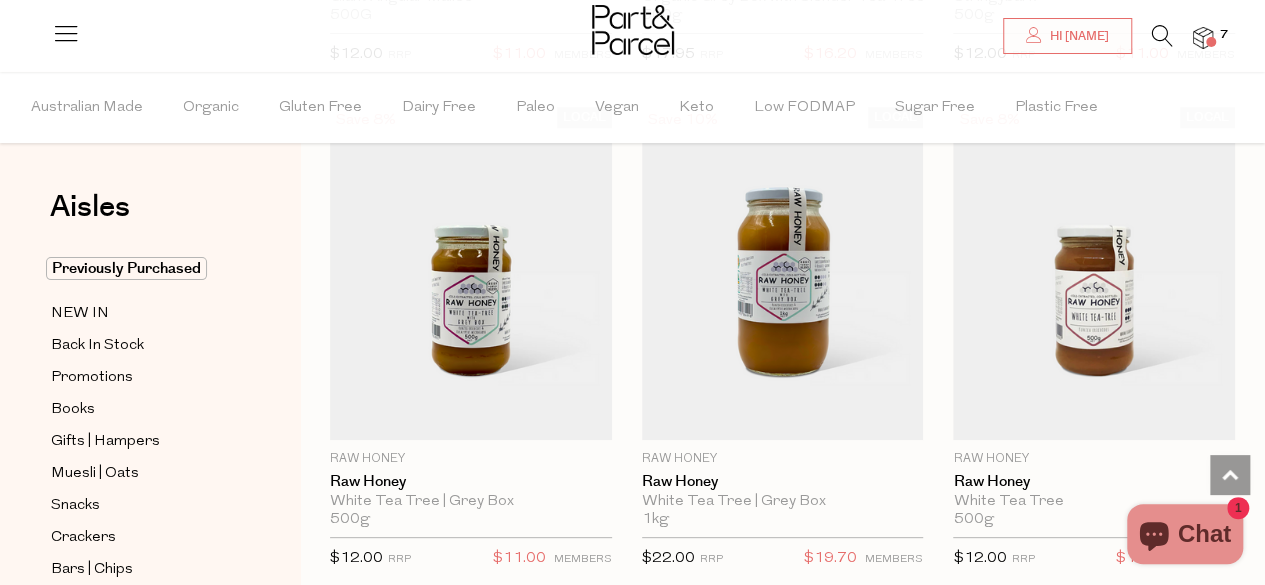 scroll, scrollTop: 7720, scrollLeft: 0, axis: vertical 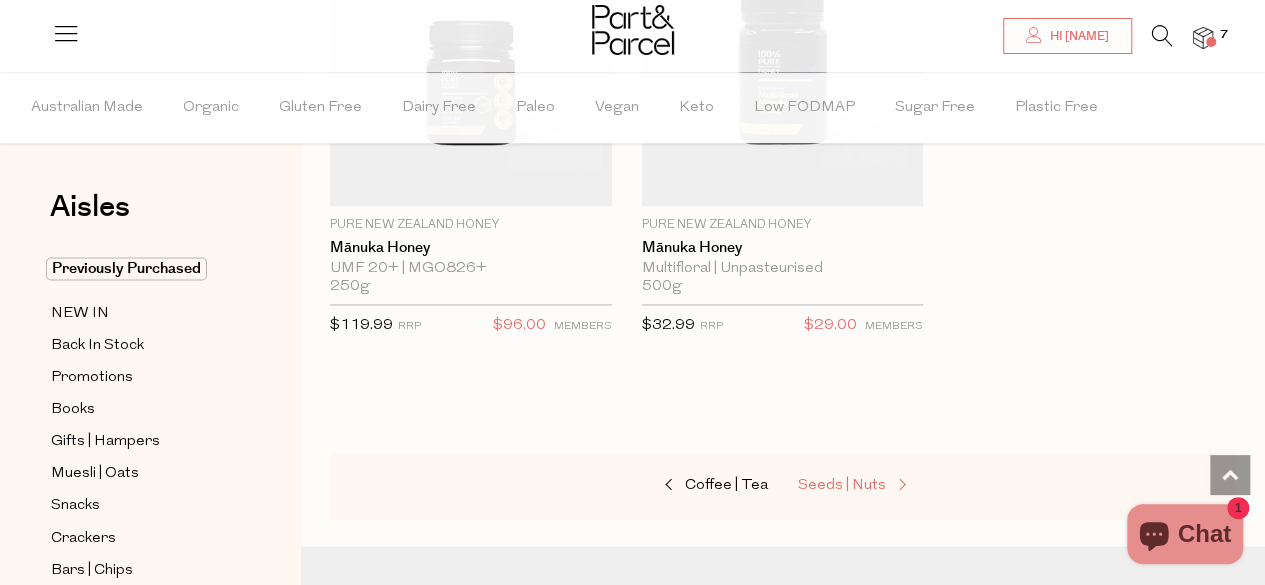 click on "Seeds | Nuts" at bounding box center [842, 485] 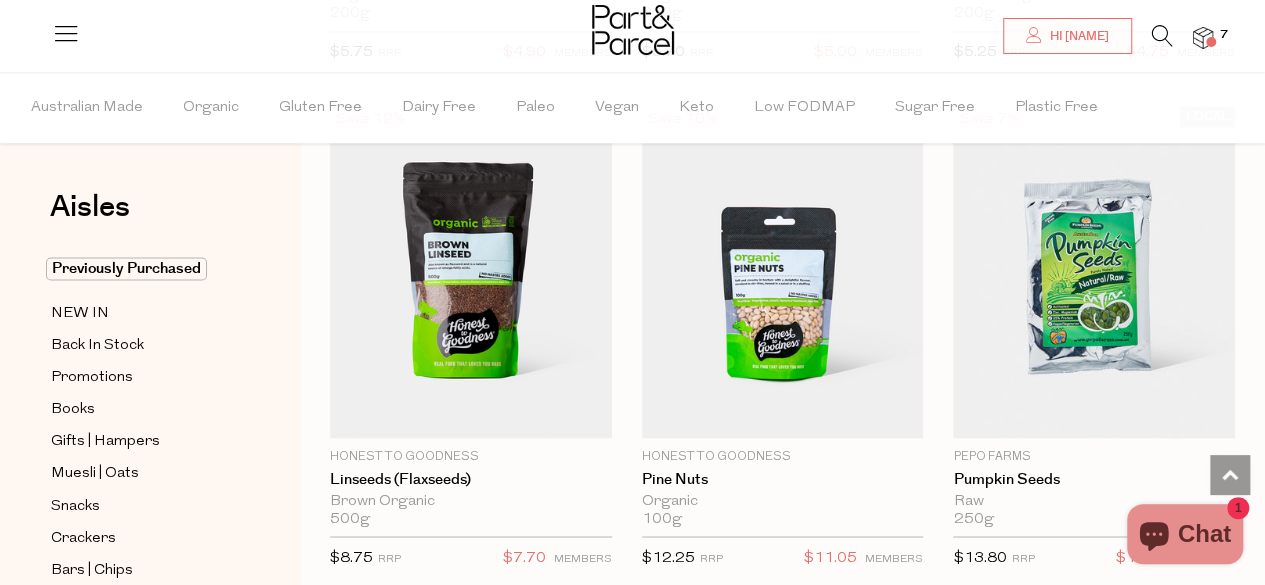 scroll, scrollTop: 5200, scrollLeft: 0, axis: vertical 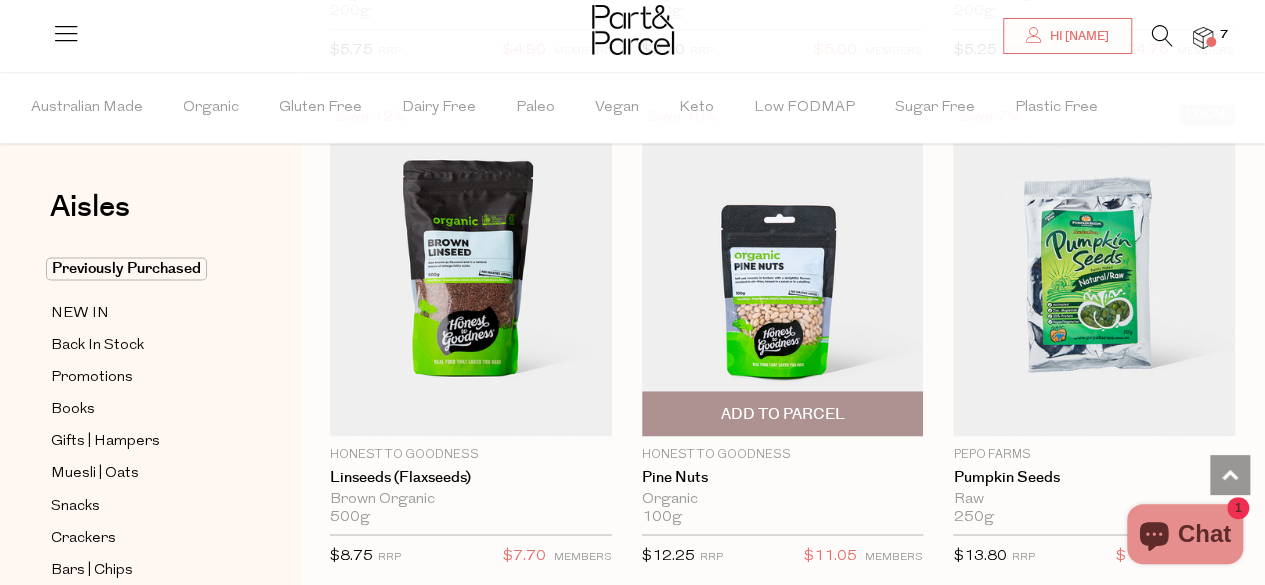 click on "Add To Parcel" at bounding box center (783, 413) 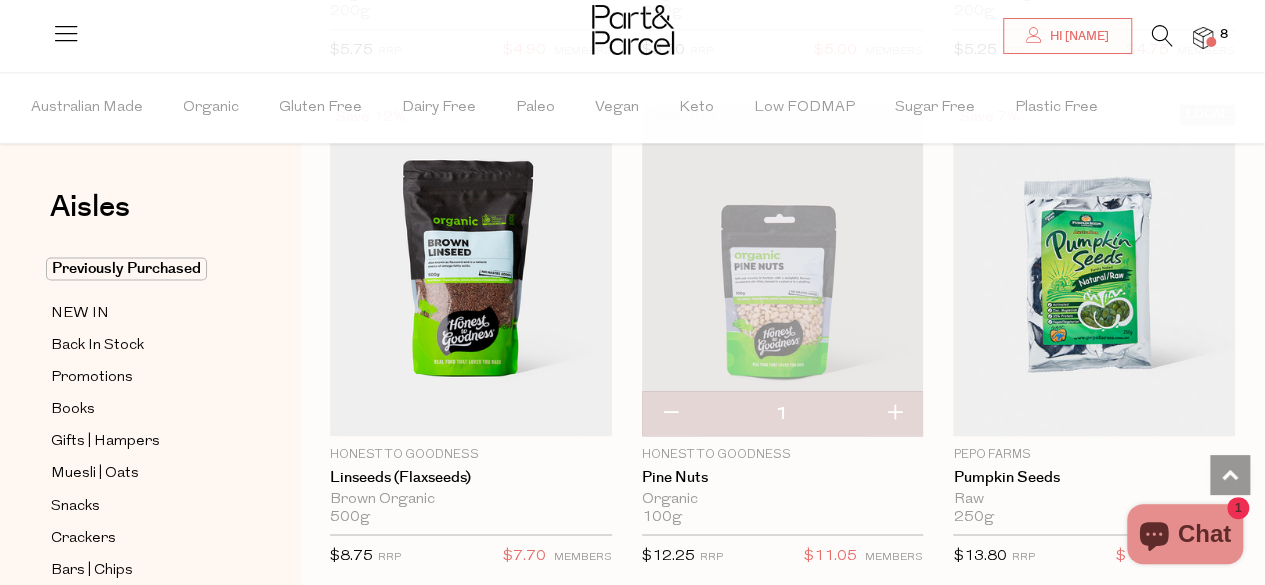 type 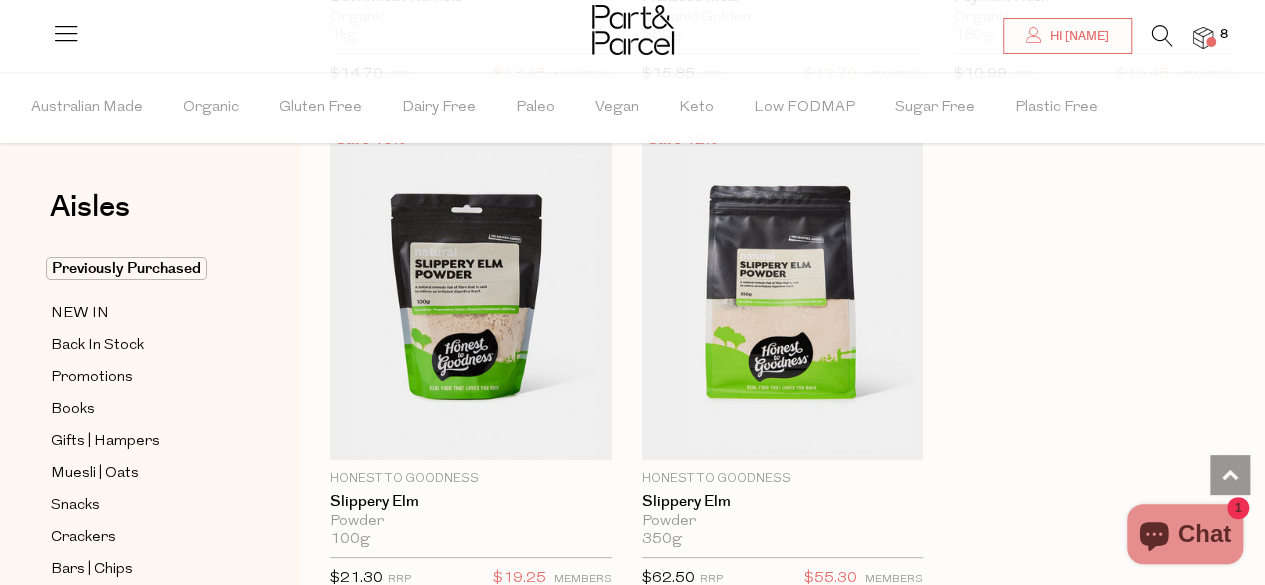 scroll, scrollTop: 7920, scrollLeft: 0, axis: vertical 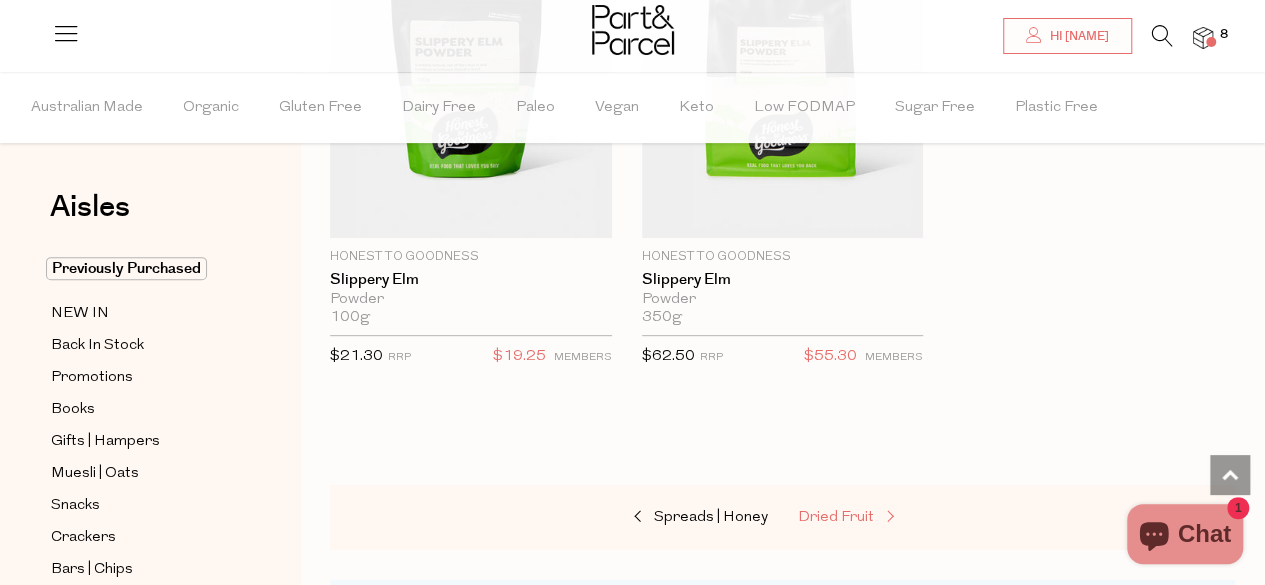 click on "Dried Fruit" at bounding box center (836, 517) 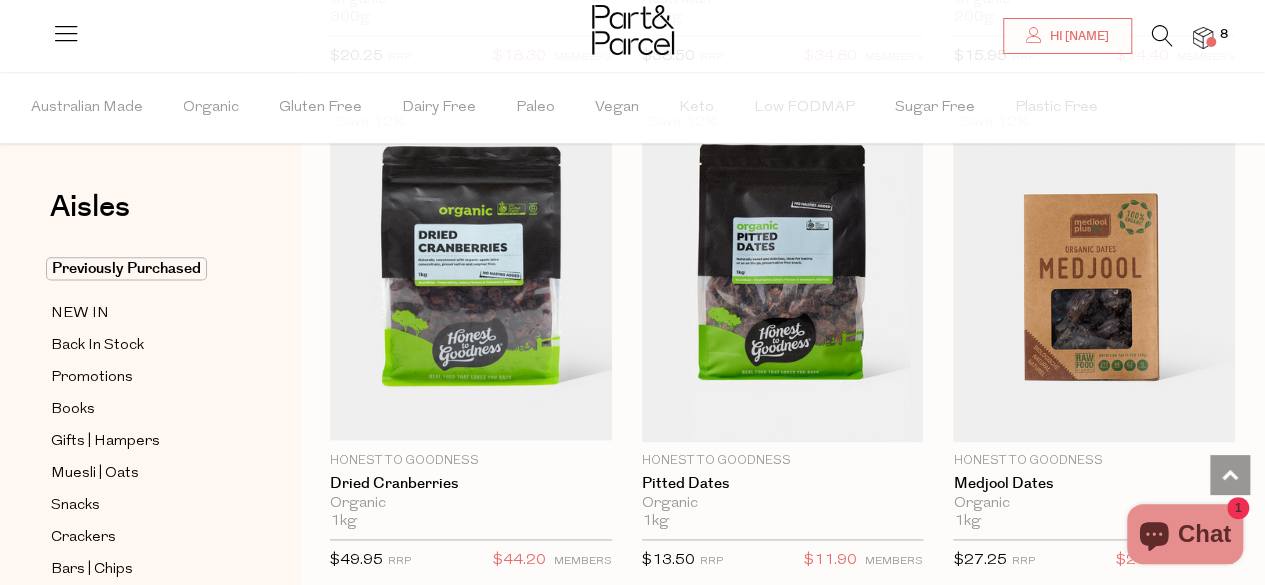 scroll, scrollTop: 1120, scrollLeft: 0, axis: vertical 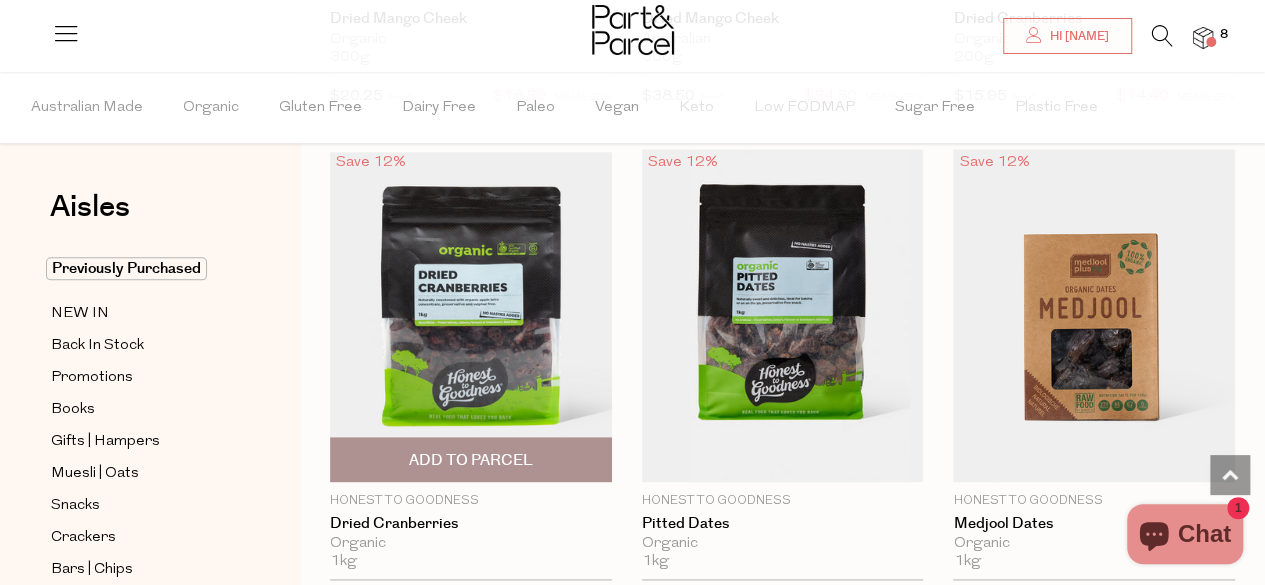 click at bounding box center [471, 316] 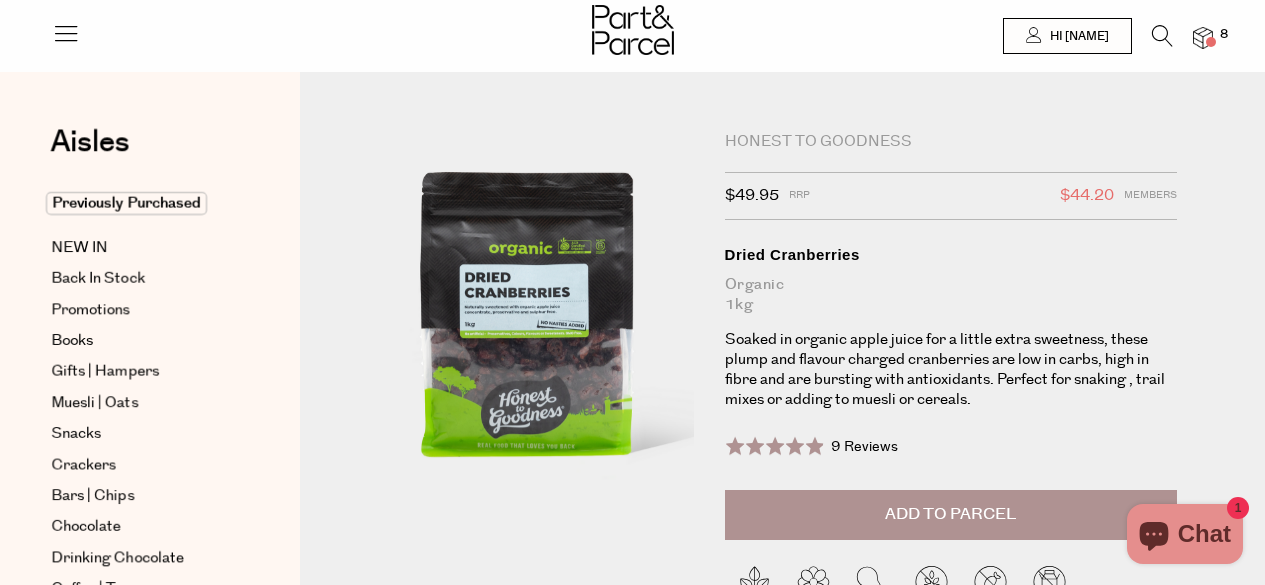 scroll, scrollTop: 0, scrollLeft: 0, axis: both 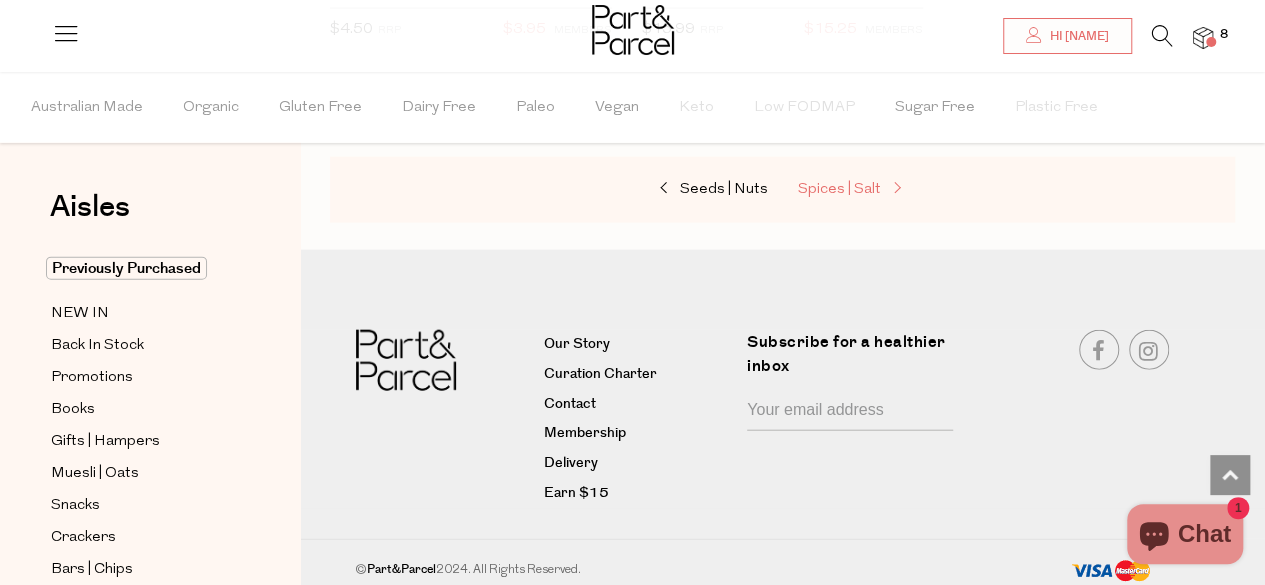 click on "Spices | Salt" at bounding box center (839, 189) 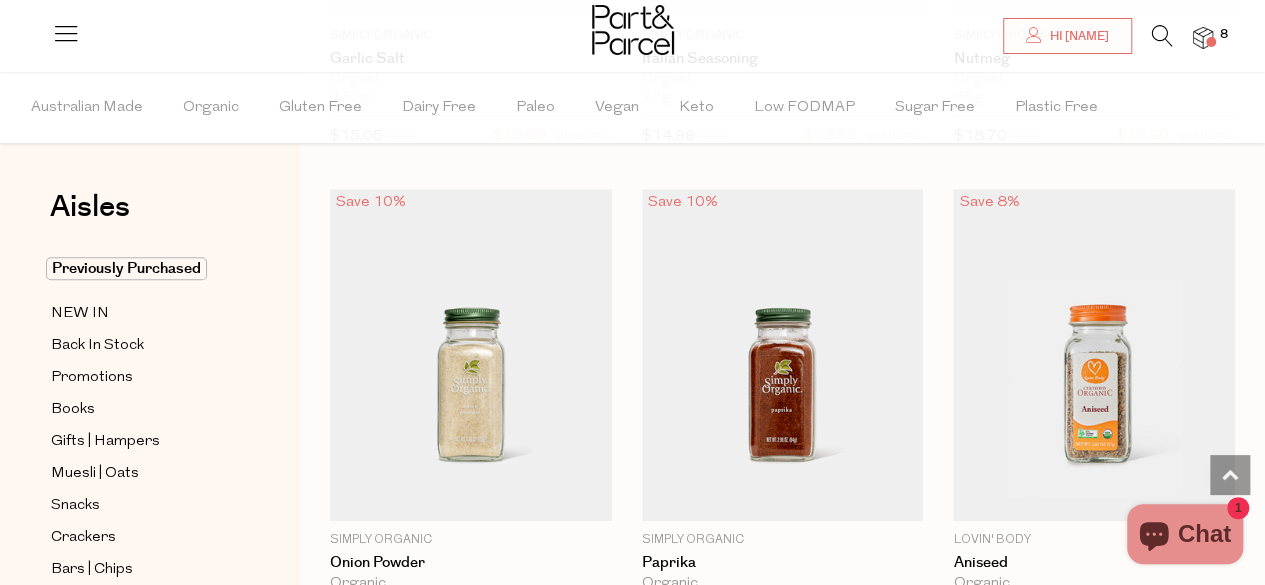 scroll, scrollTop: 4640, scrollLeft: 0, axis: vertical 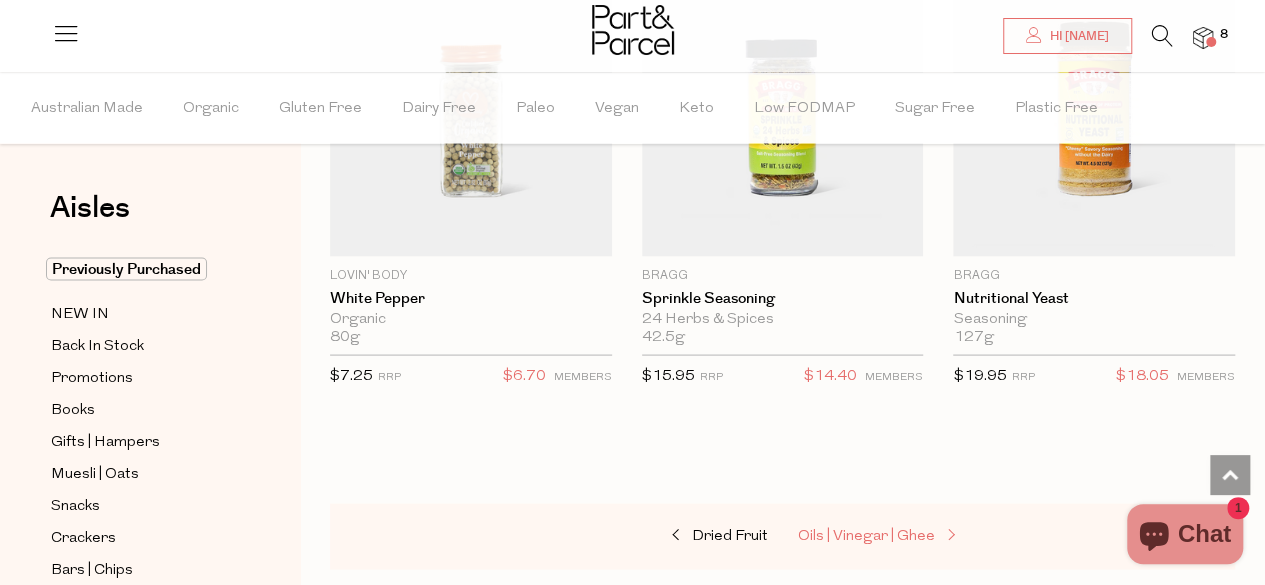 click on "Oils | Vinegar | Ghee" at bounding box center [866, 535] 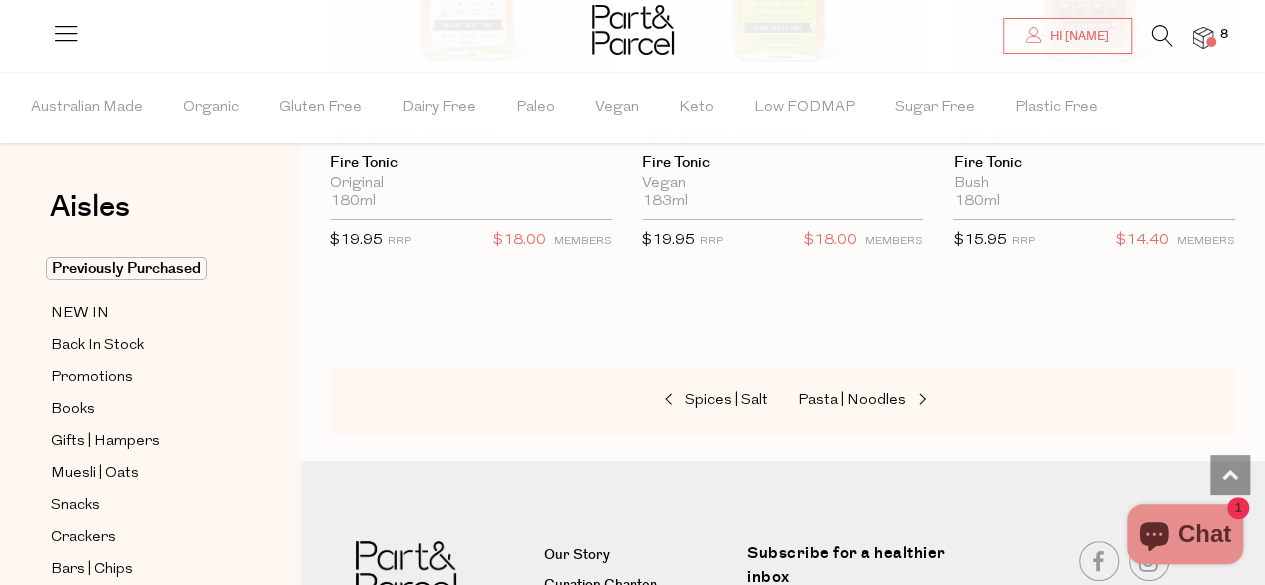 scroll, scrollTop: 7611, scrollLeft: 0, axis: vertical 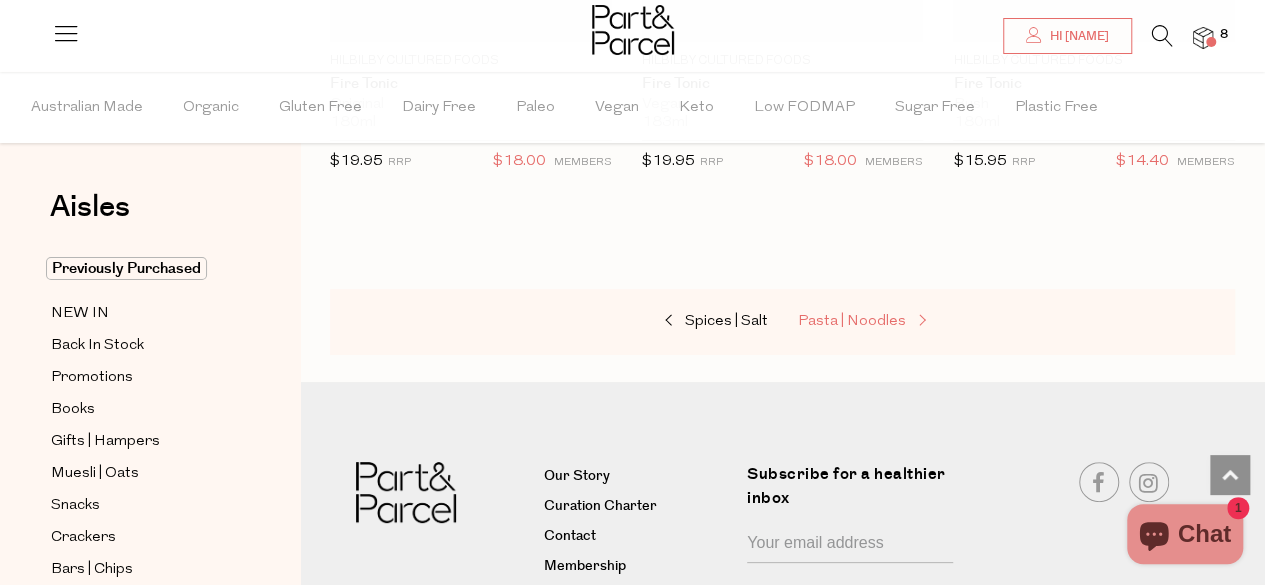 click on "Pasta | Noodles" at bounding box center [852, 321] 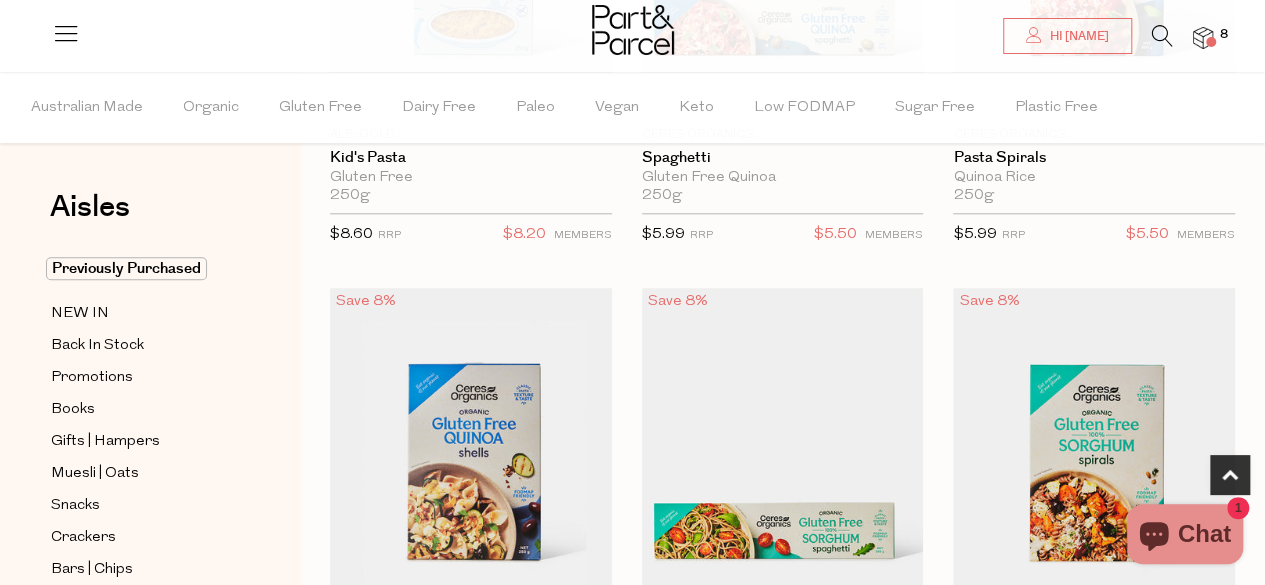 scroll, scrollTop: 1160, scrollLeft: 0, axis: vertical 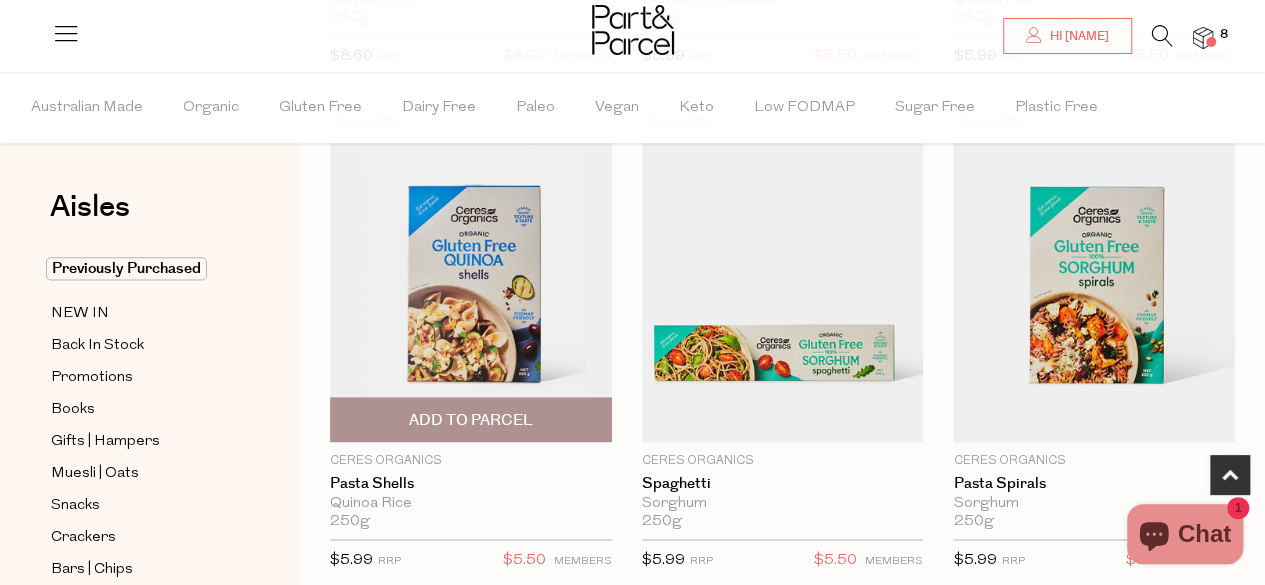 click on "Add To Parcel" at bounding box center (471, 419) 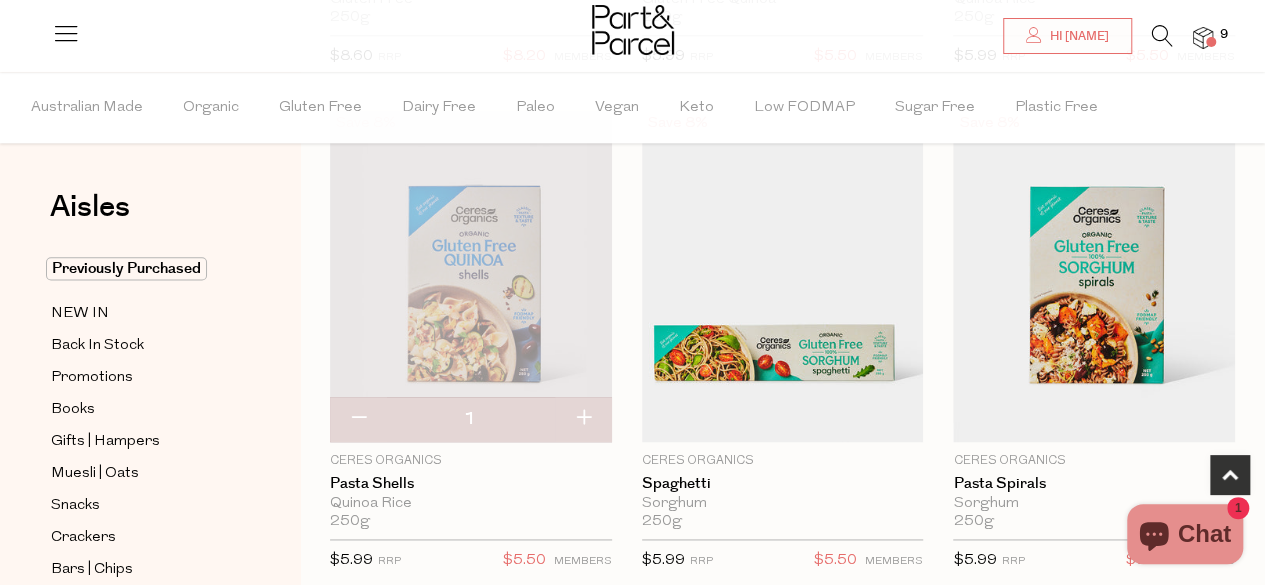 click at bounding box center (583, 419) 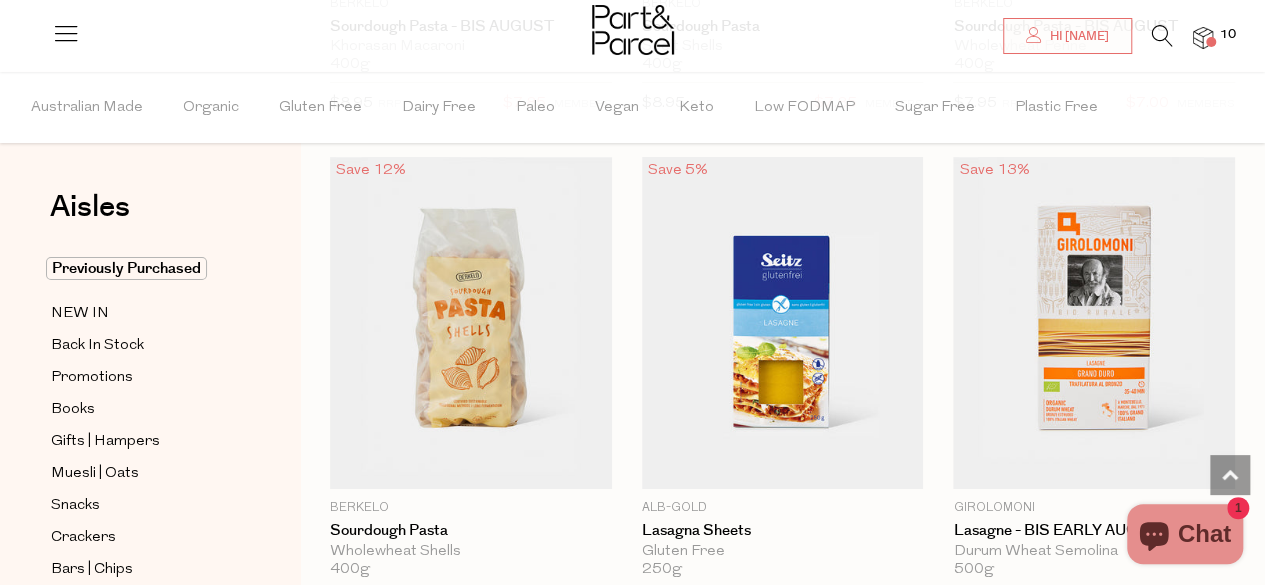 scroll, scrollTop: 3640, scrollLeft: 0, axis: vertical 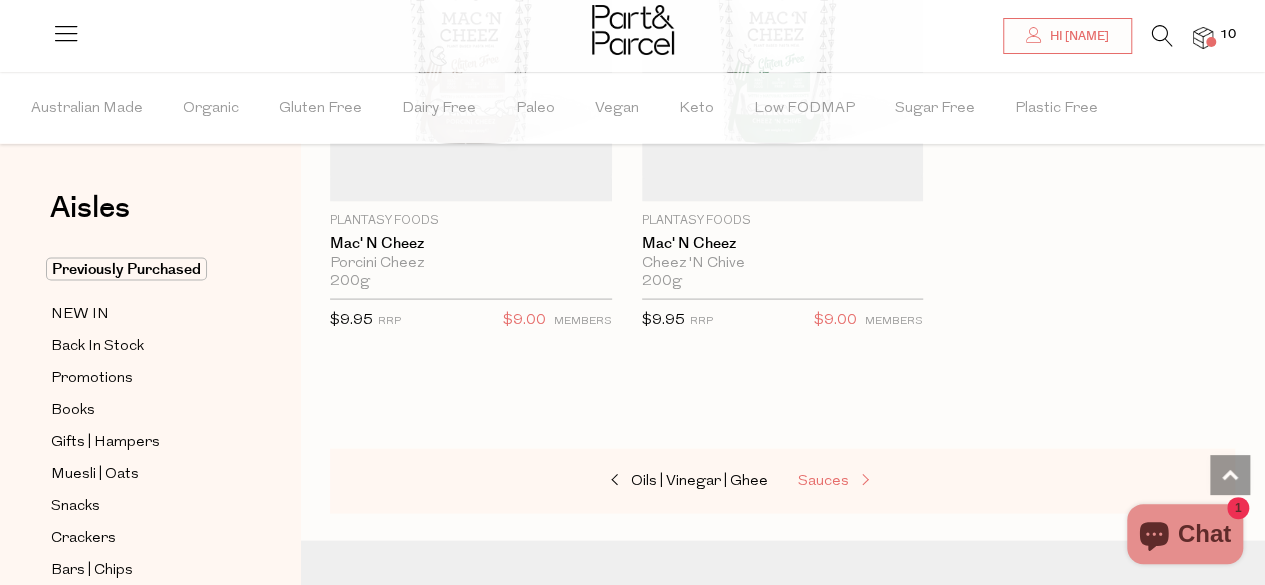 click on "Sauces" at bounding box center (823, 480) 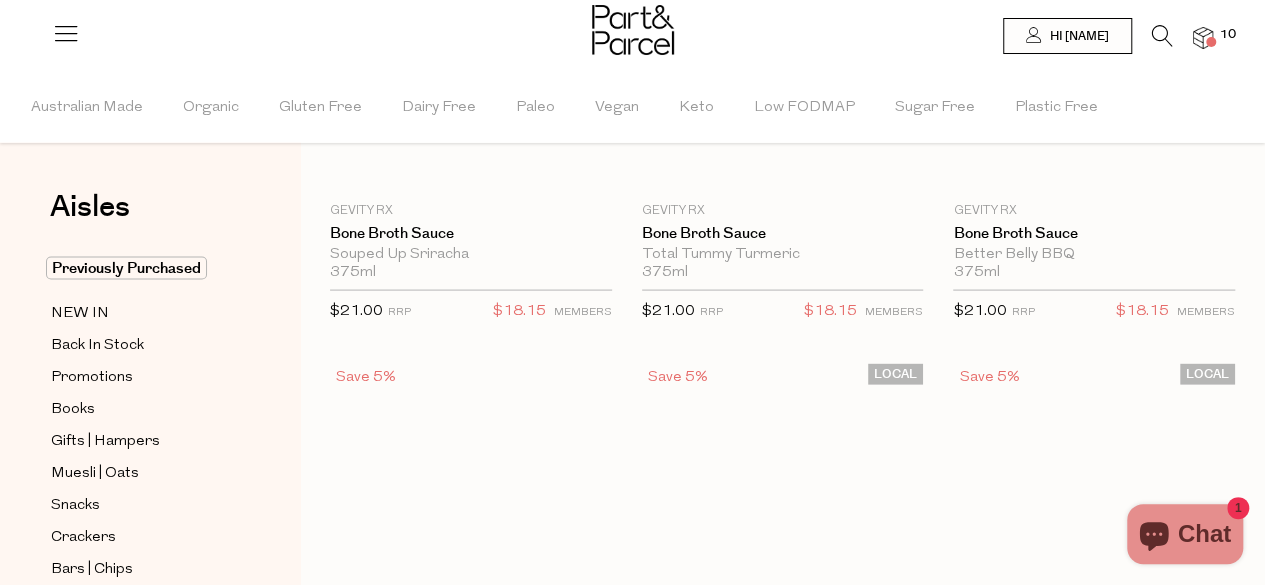 scroll, scrollTop: 0, scrollLeft: 0, axis: both 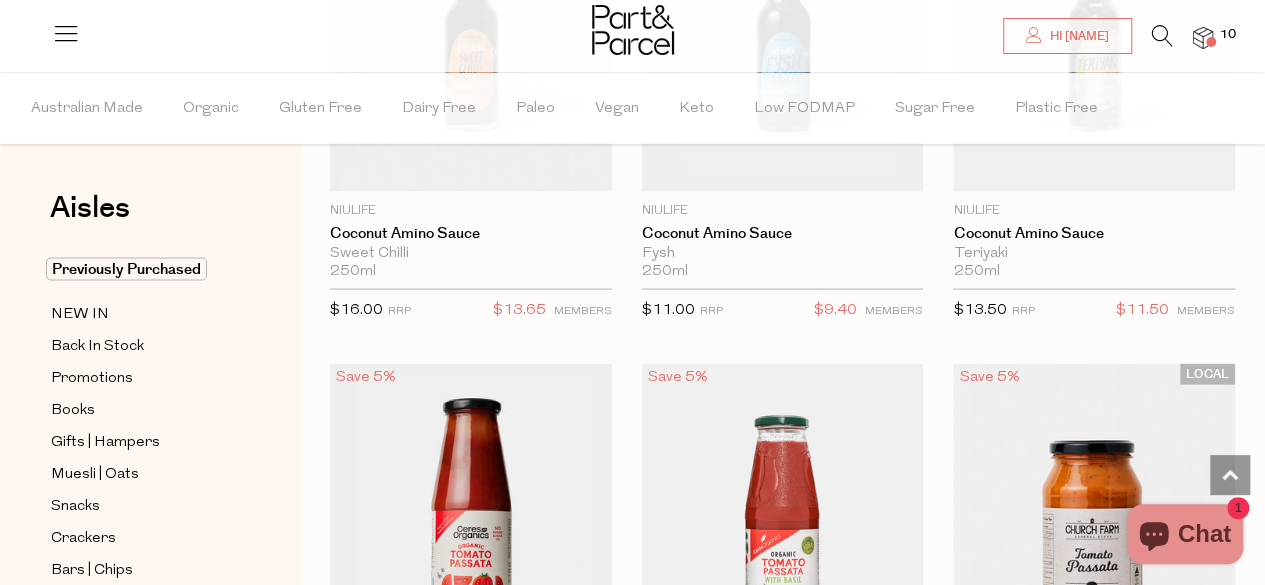 click at bounding box center [783, 529] 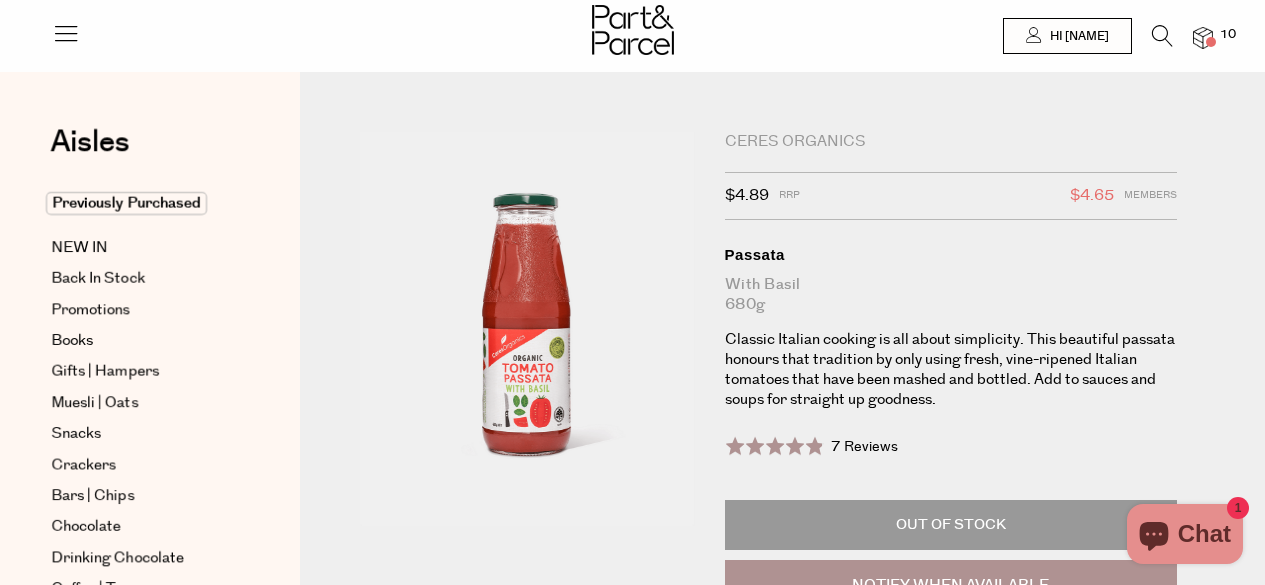 scroll, scrollTop: 0, scrollLeft: 0, axis: both 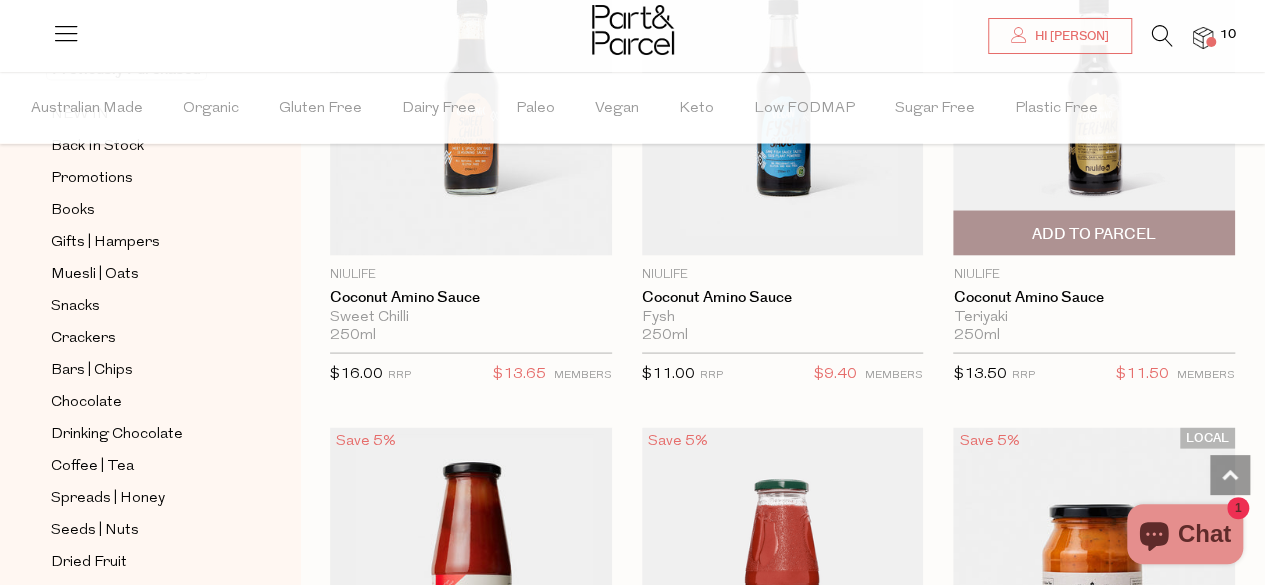 click on "Add To Parcel" at bounding box center [1094, 232] 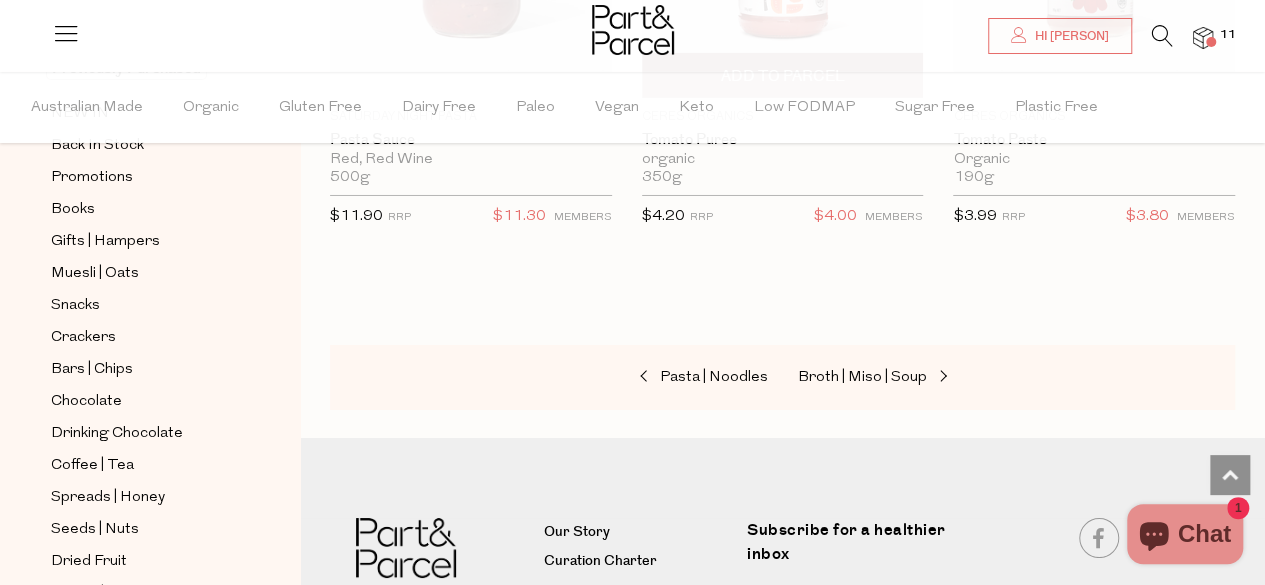 scroll, scrollTop: 11116, scrollLeft: 0, axis: vertical 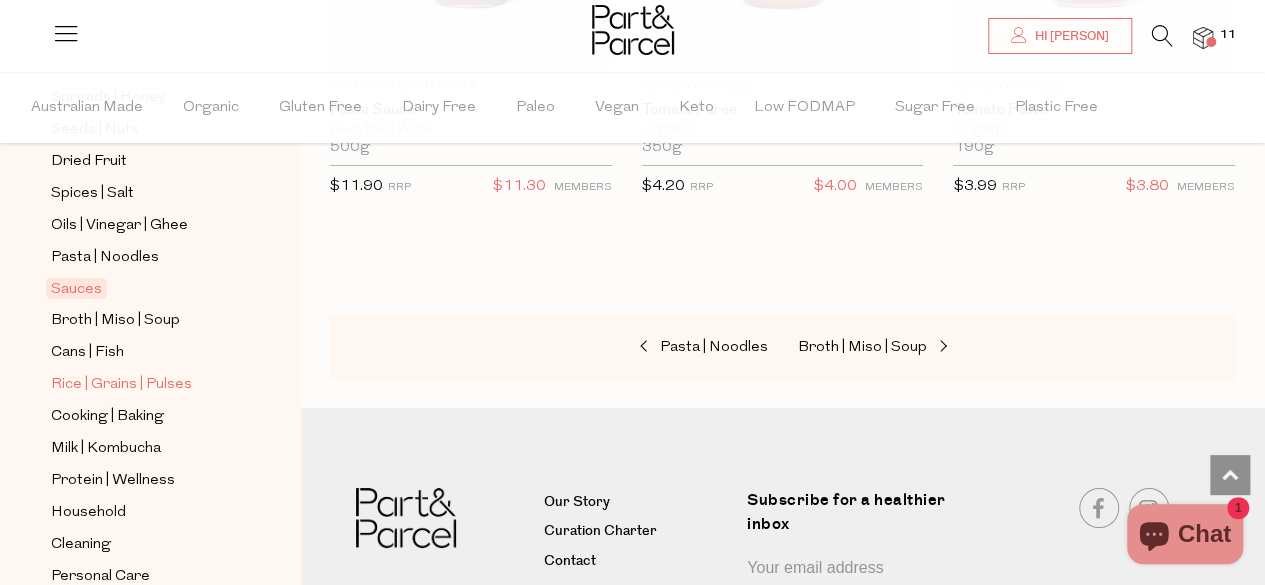 click on "Rice | Grains | Pulses" at bounding box center (121, 385) 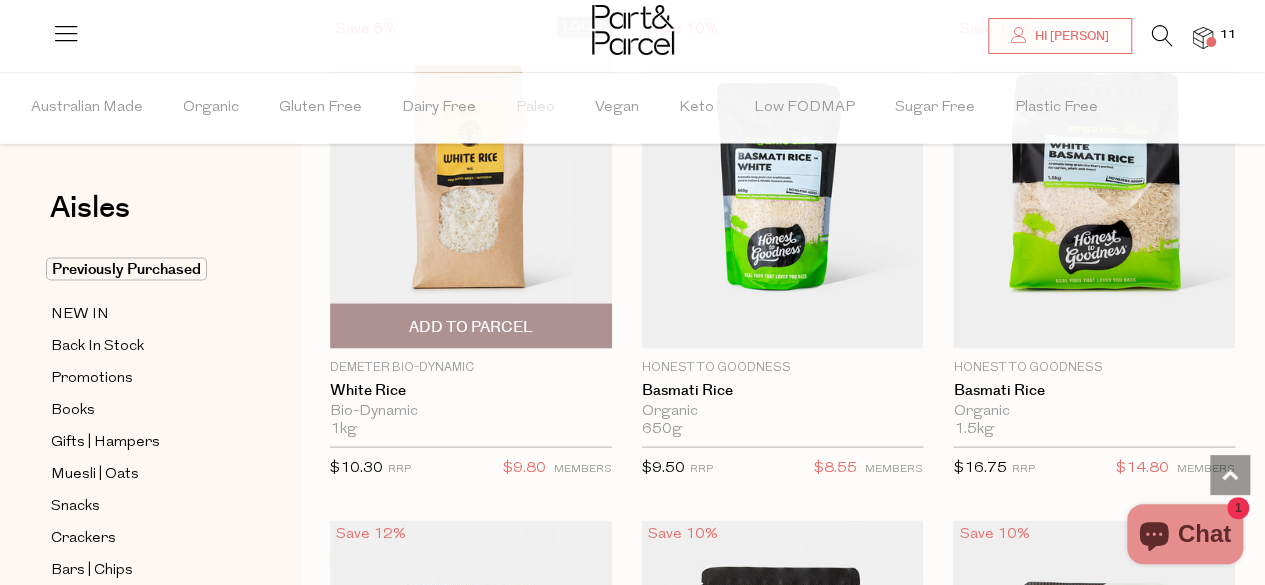 scroll, scrollTop: 1800, scrollLeft: 0, axis: vertical 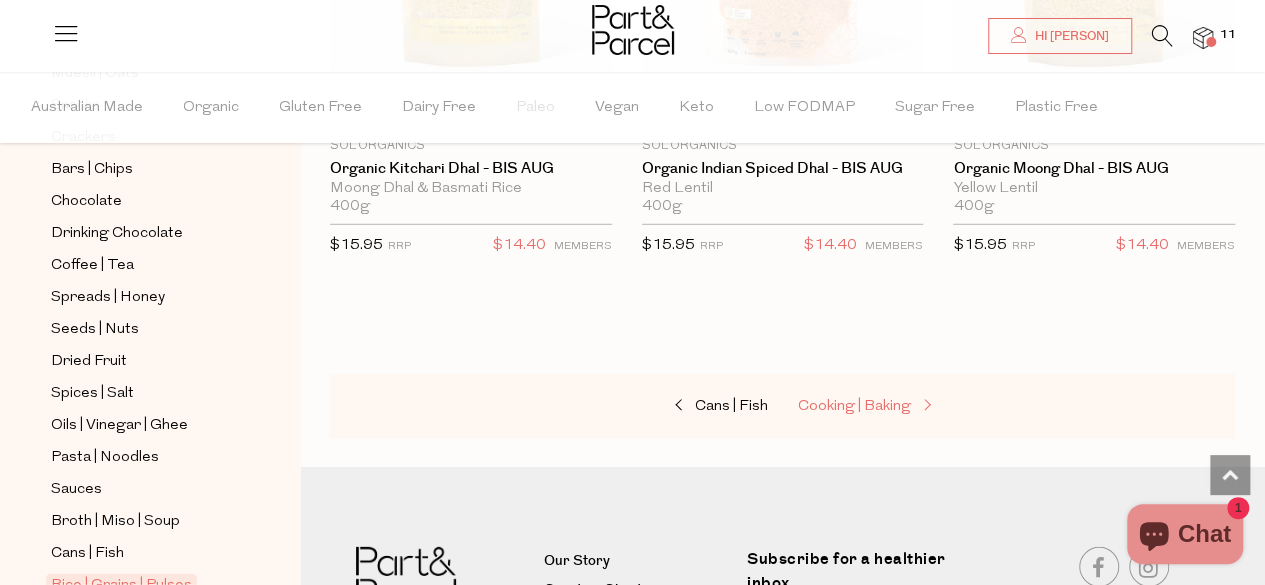 click on "Cooking | Baking" at bounding box center [854, 406] 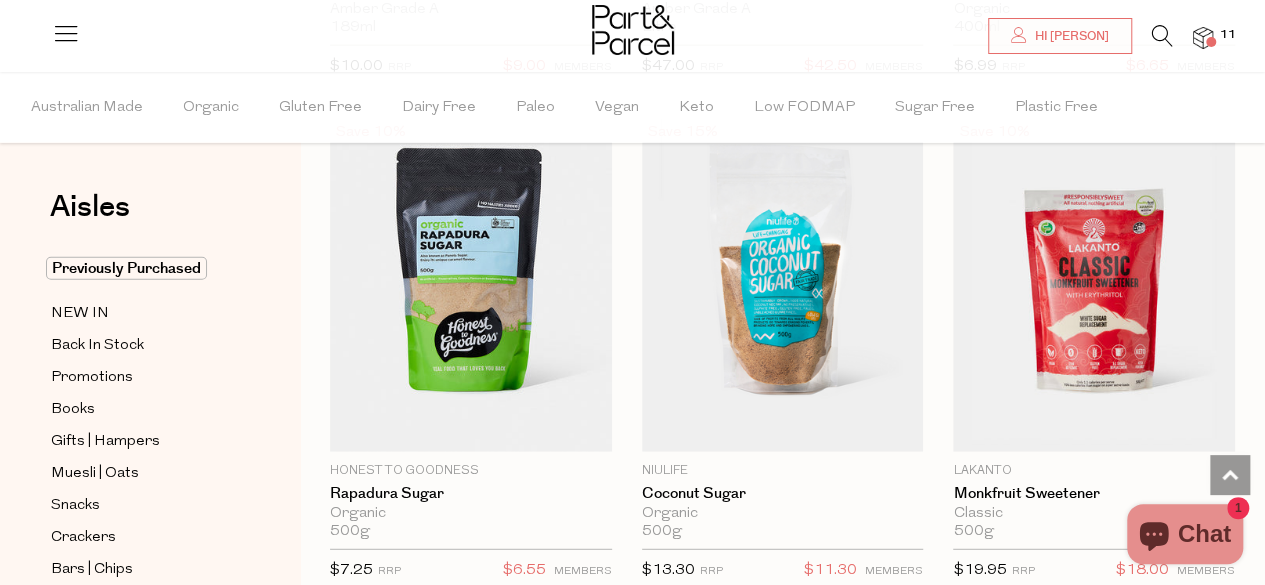 scroll, scrollTop: 6200, scrollLeft: 0, axis: vertical 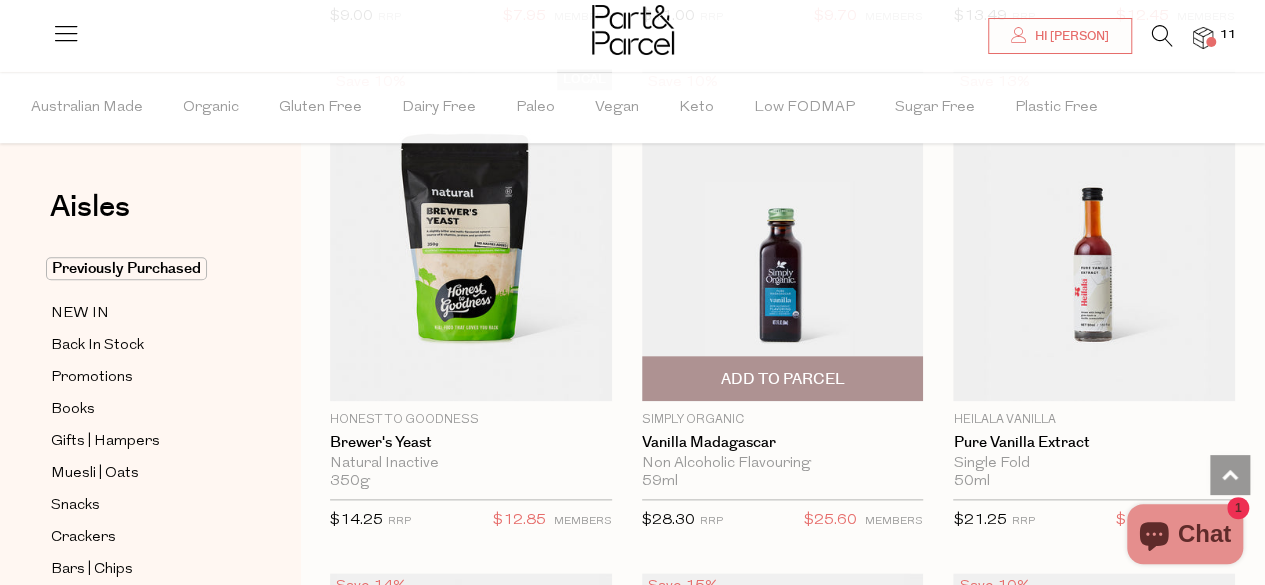 click on "Add To Parcel" at bounding box center [782, 379] 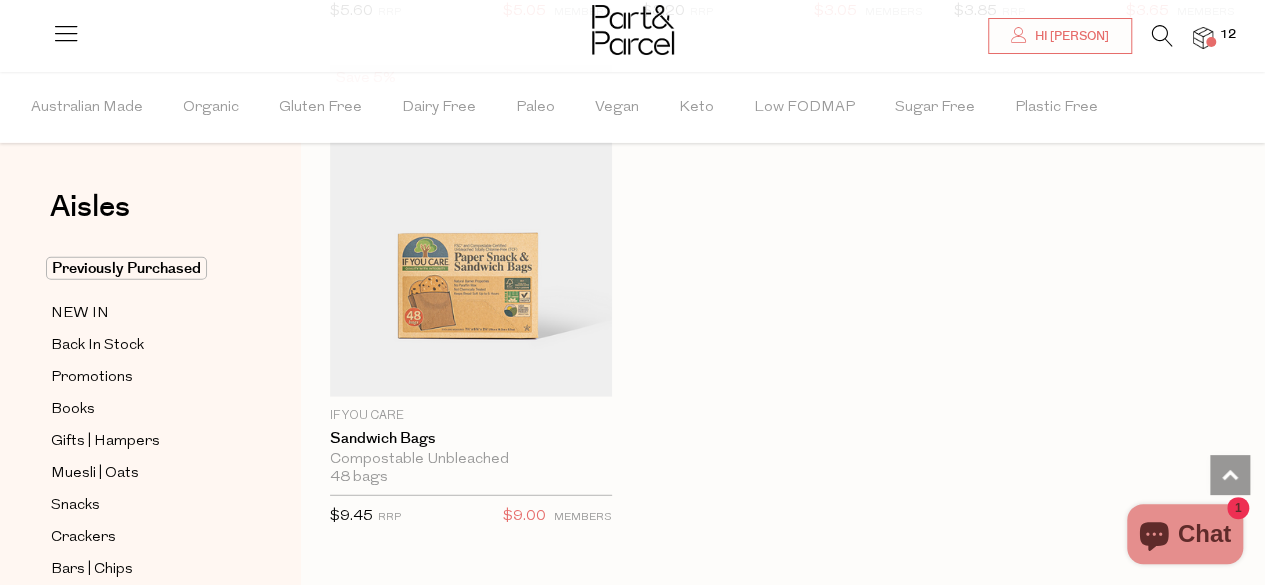 scroll, scrollTop: 14000, scrollLeft: 0, axis: vertical 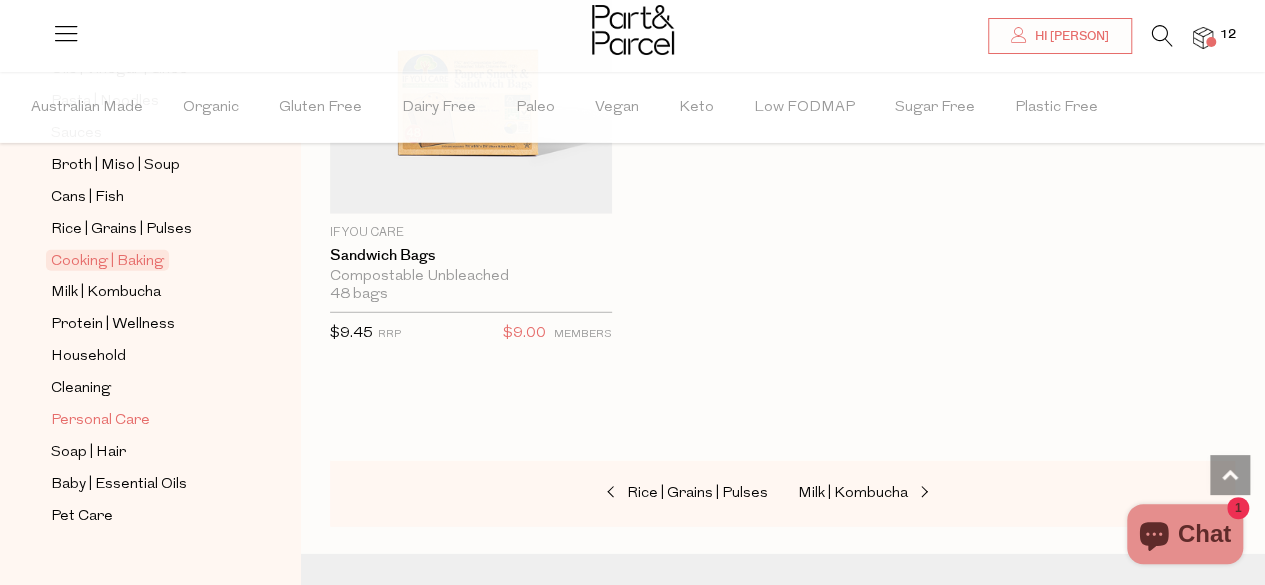 click on "Personal Care" at bounding box center [100, 421] 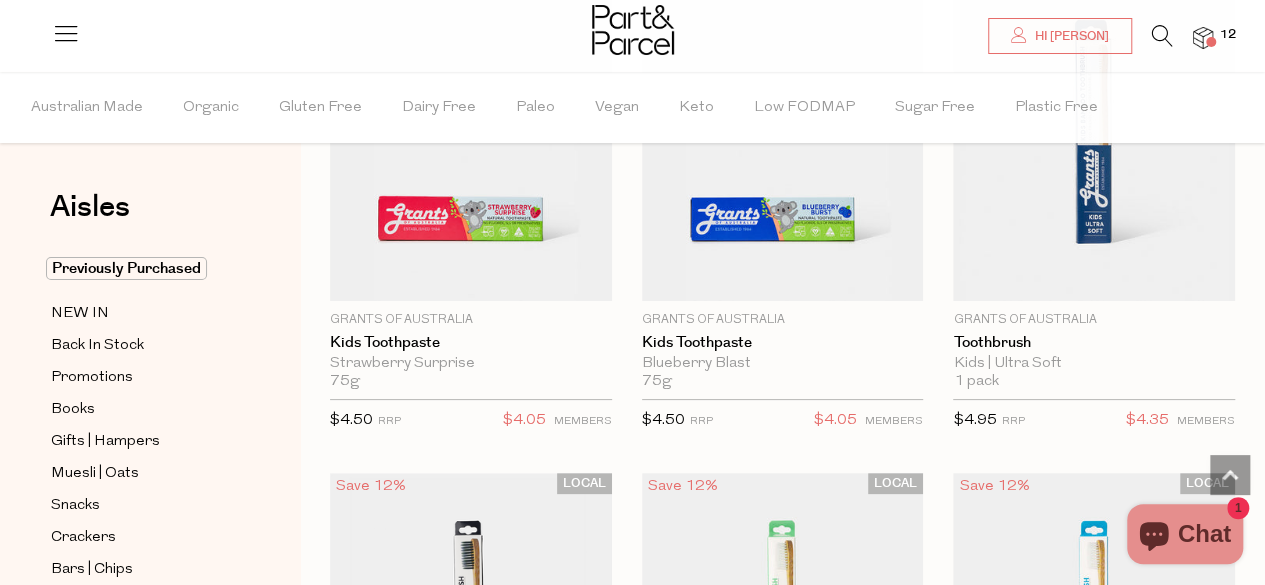 scroll, scrollTop: 3900, scrollLeft: 0, axis: vertical 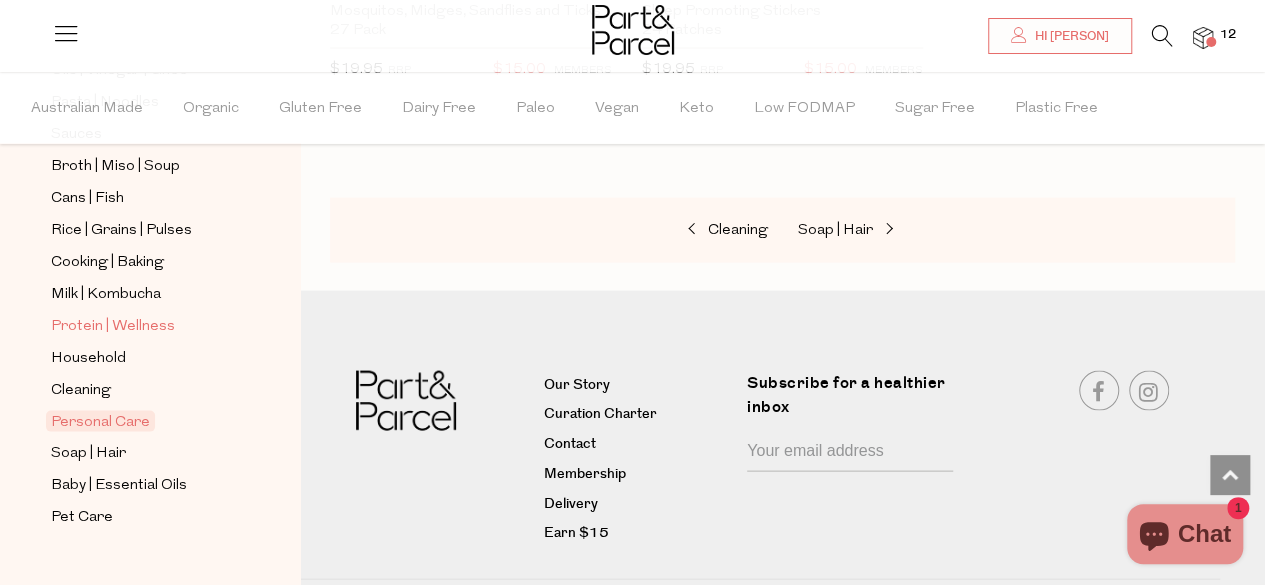 click on "Protein | Wellness" at bounding box center [113, 326] 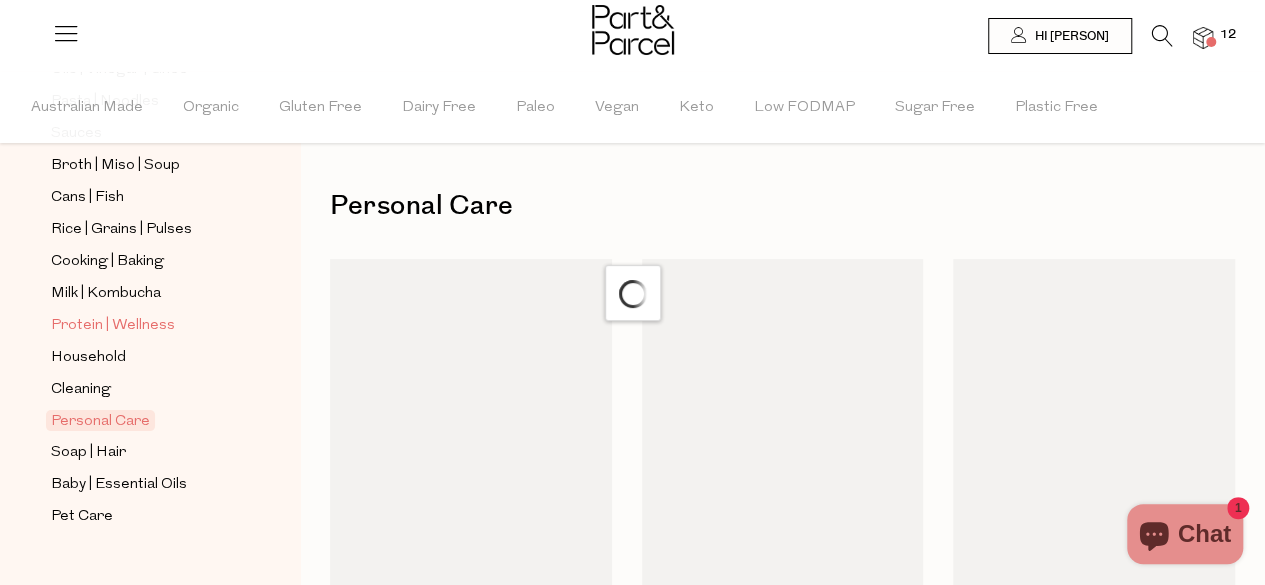 scroll, scrollTop: 0, scrollLeft: 0, axis: both 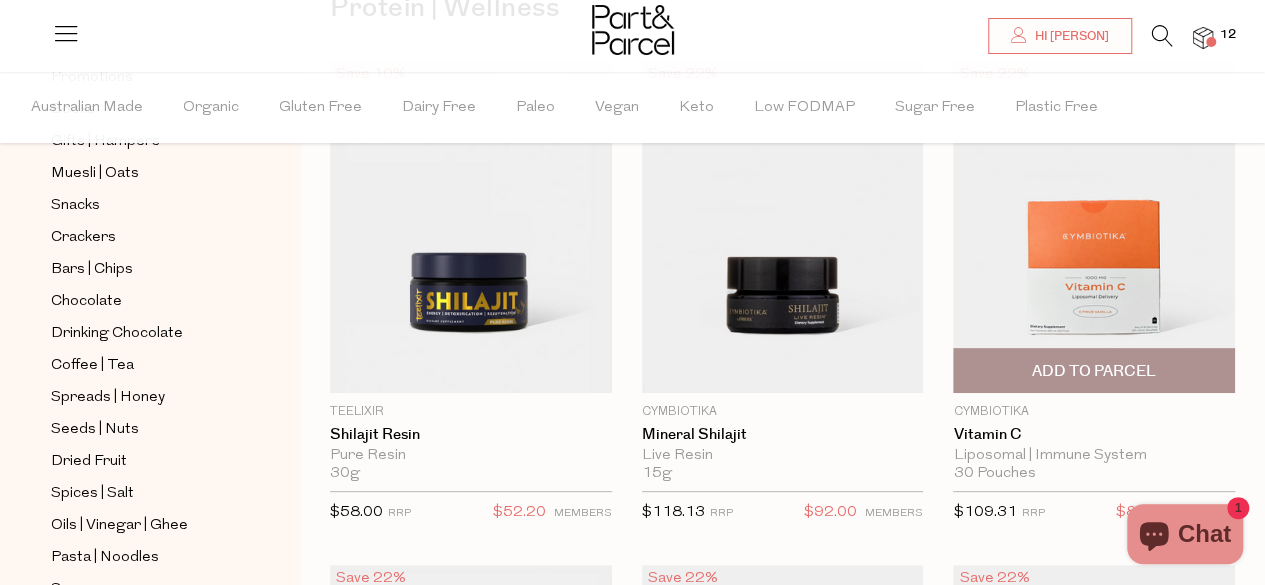 click on "Add To Parcel" at bounding box center [1094, 371] 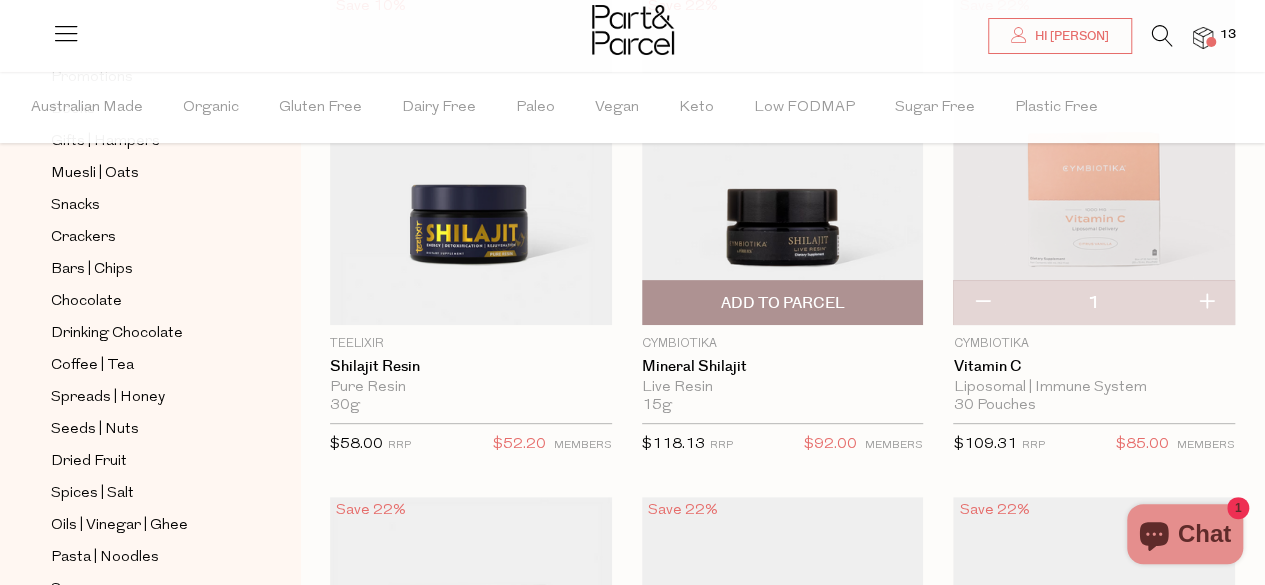 scroll, scrollTop: 300, scrollLeft: 0, axis: vertical 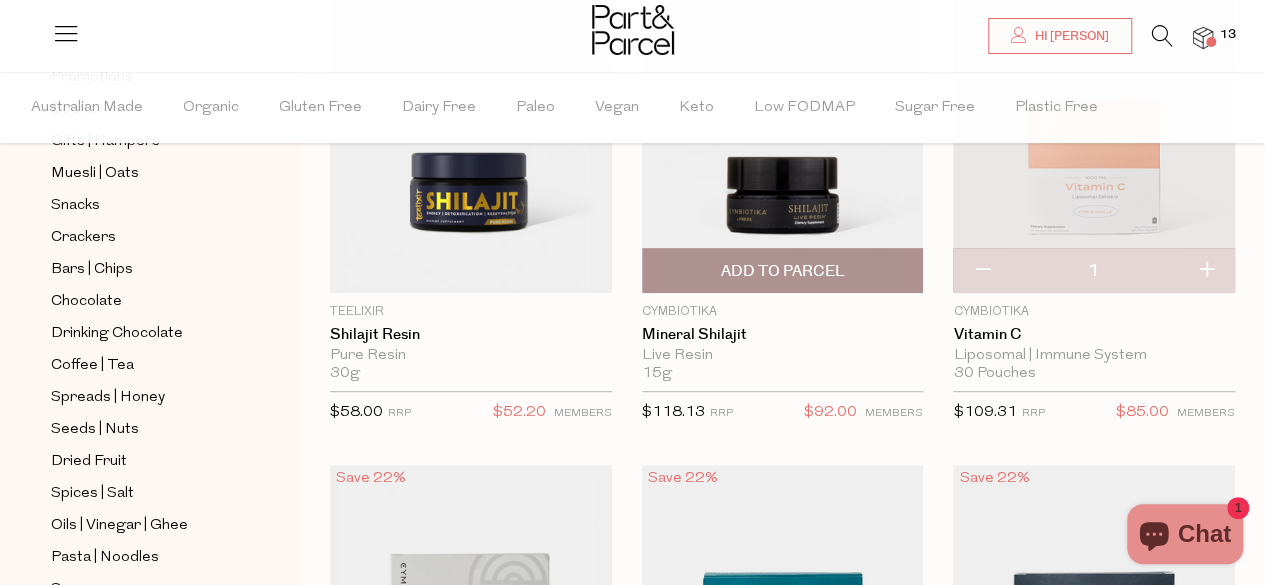 click on "Add To Parcel" at bounding box center [782, 271] 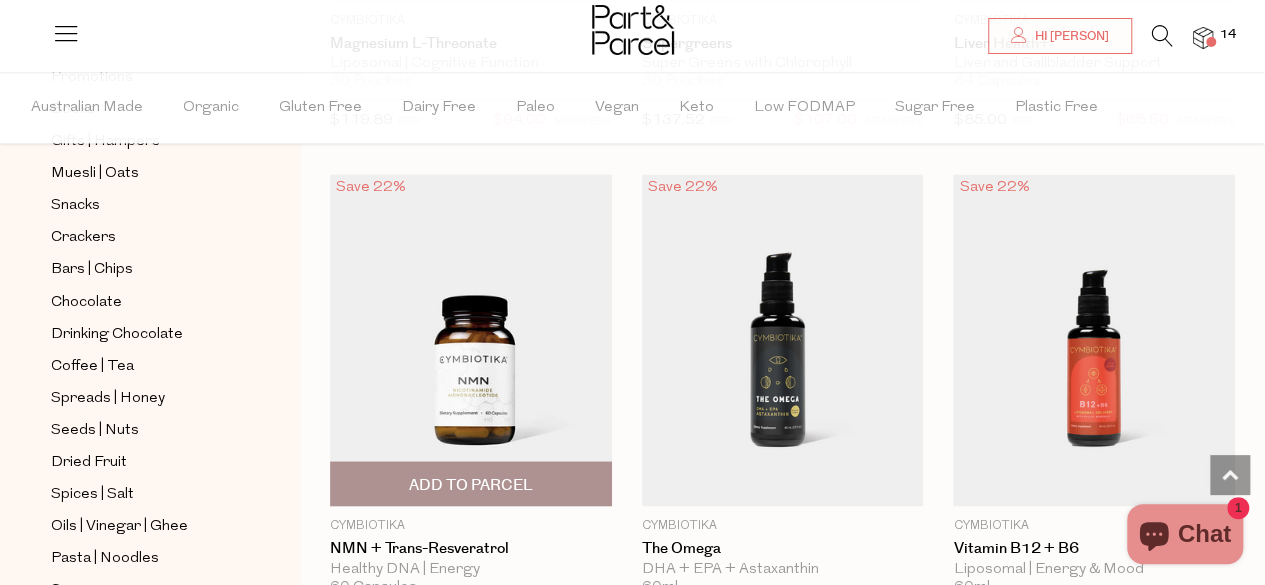 scroll, scrollTop: 1700, scrollLeft: 0, axis: vertical 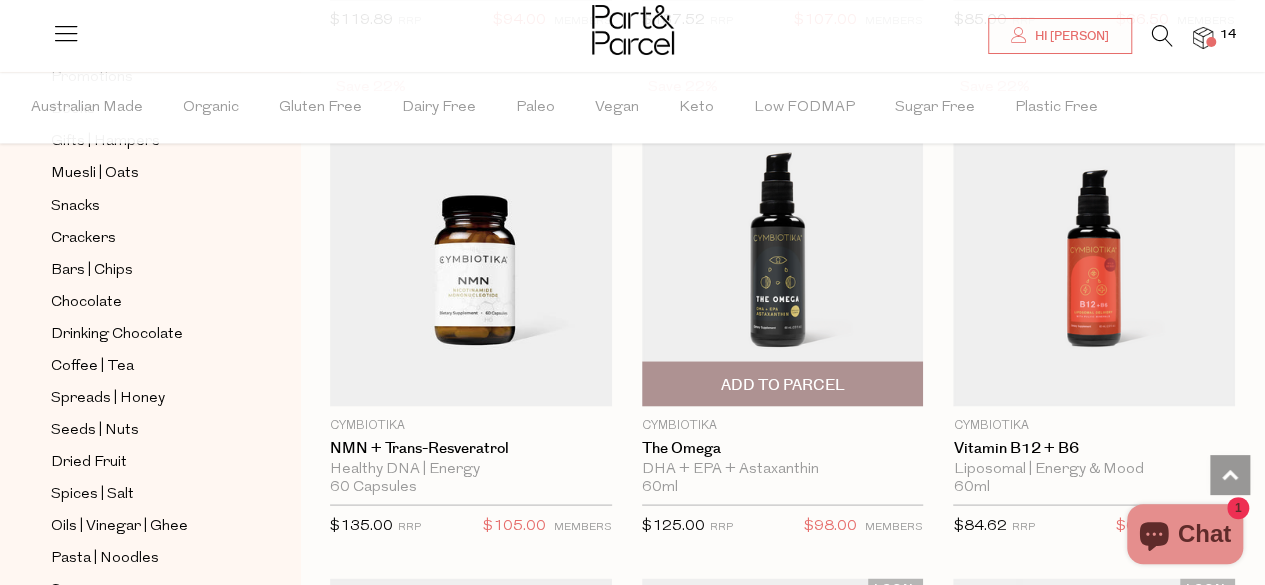 click on "Add To Parcel" at bounding box center [782, 384] 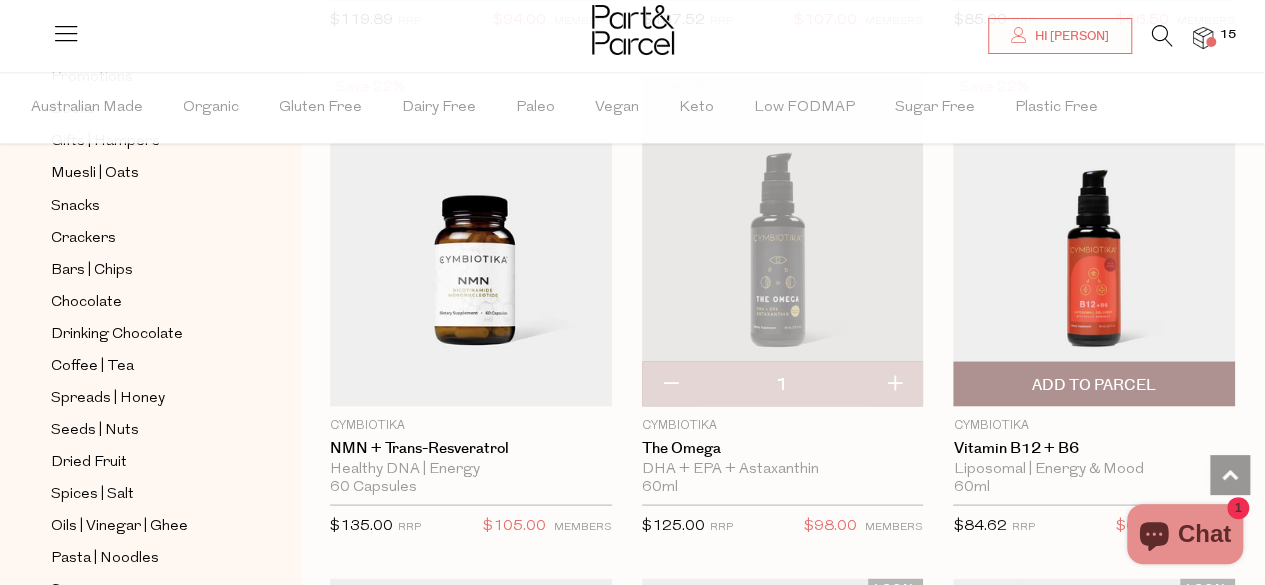 click on "Add To Parcel" at bounding box center (1094, 384) 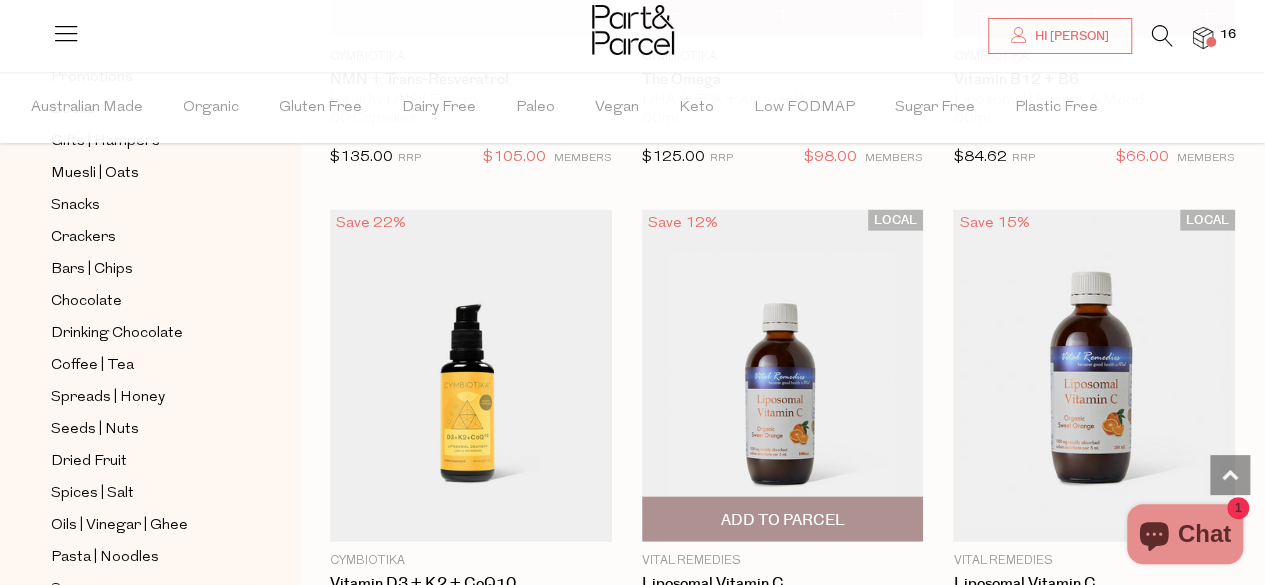 scroll, scrollTop: 2200, scrollLeft: 0, axis: vertical 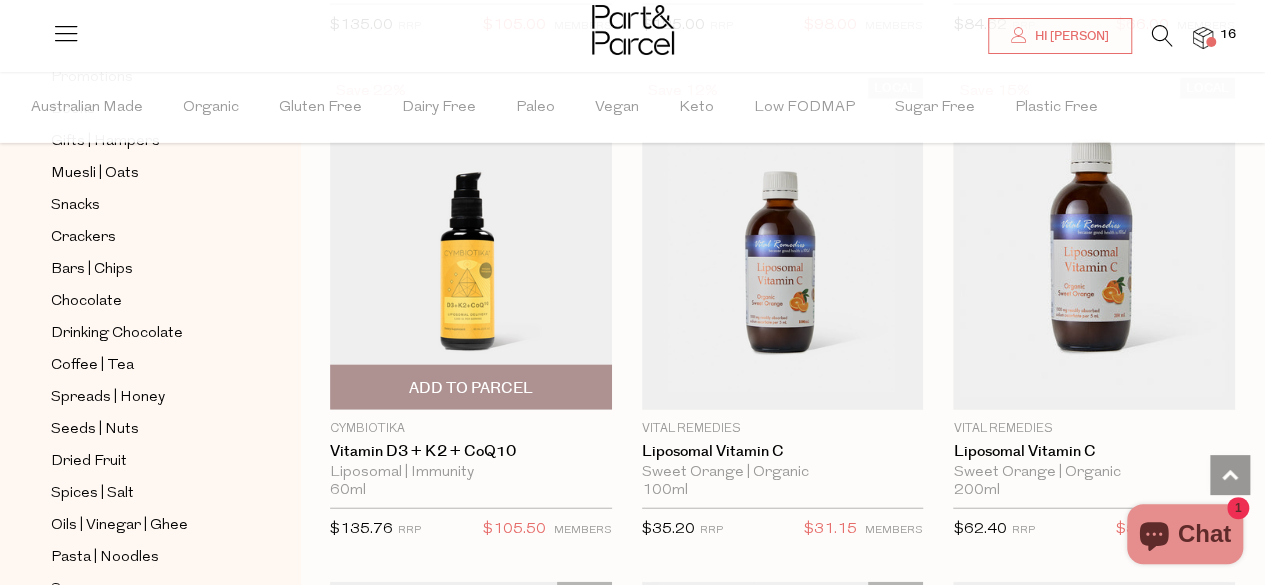 click on "Add To Parcel" at bounding box center (471, 388) 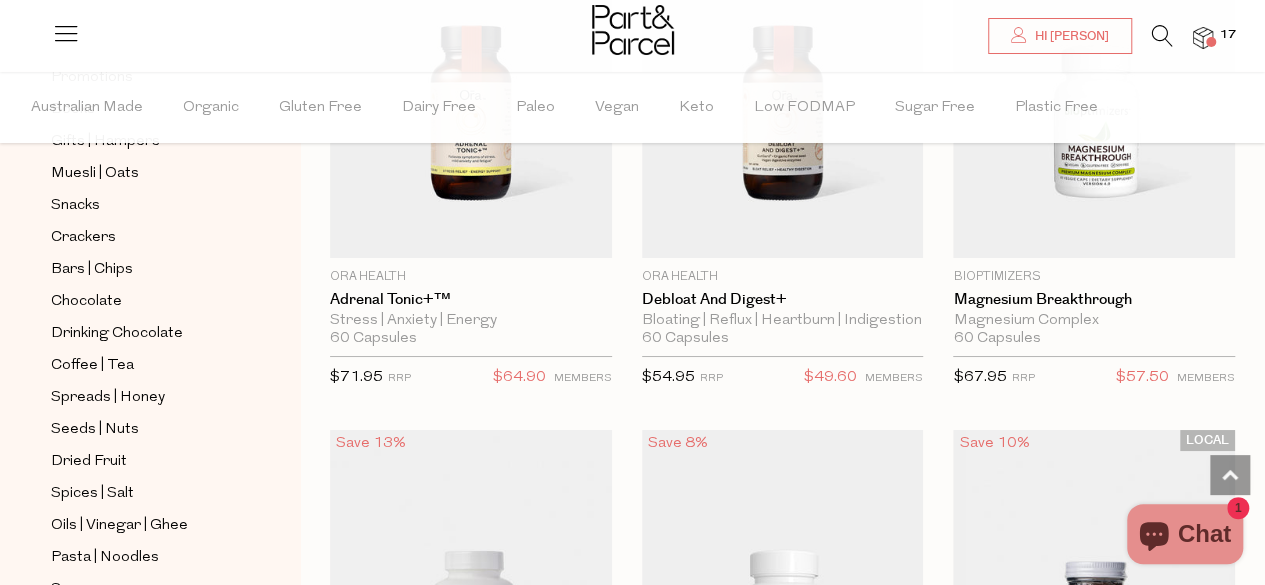 scroll, scrollTop: 7400, scrollLeft: 0, axis: vertical 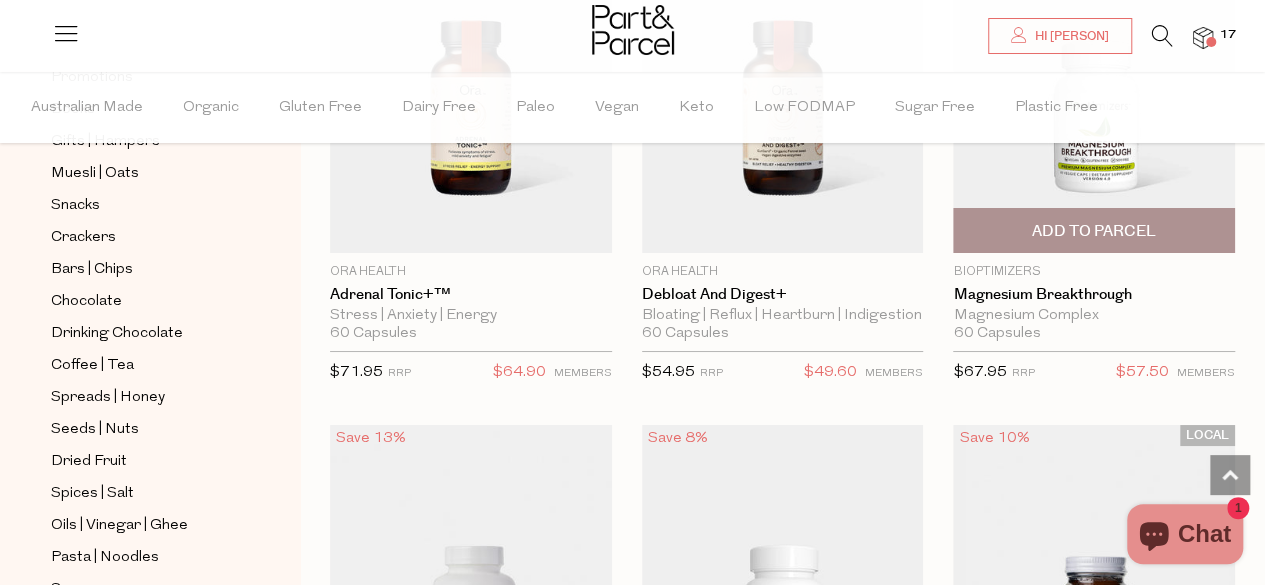 click on "Add To Parcel" at bounding box center (1094, 230) 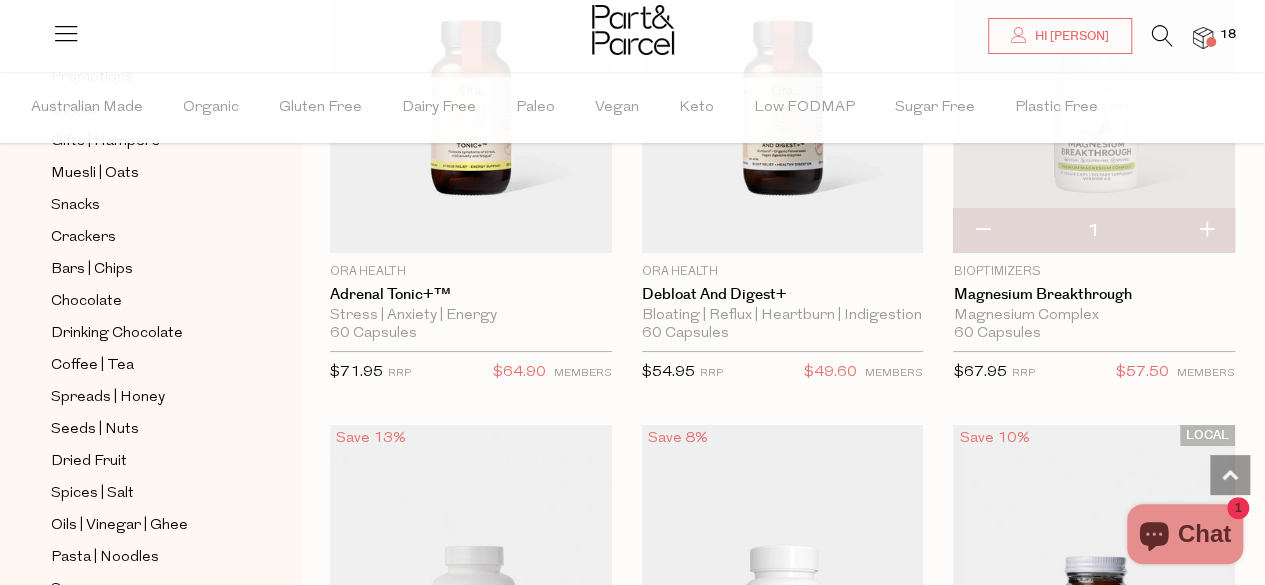 click at bounding box center (1206, 231) 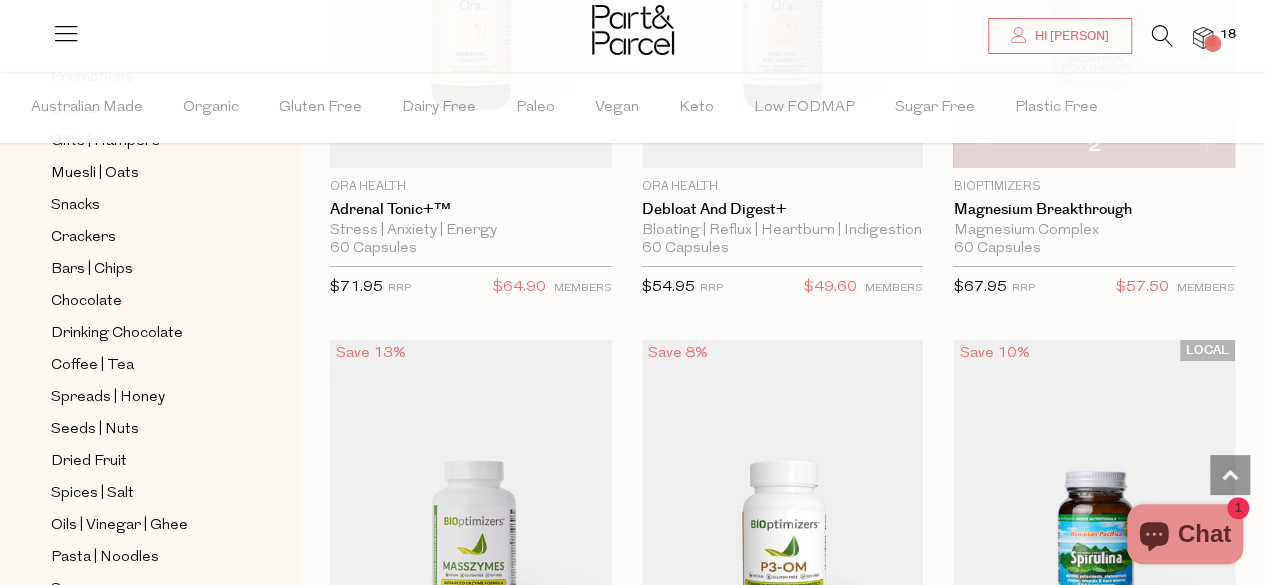 scroll, scrollTop: 7700, scrollLeft: 0, axis: vertical 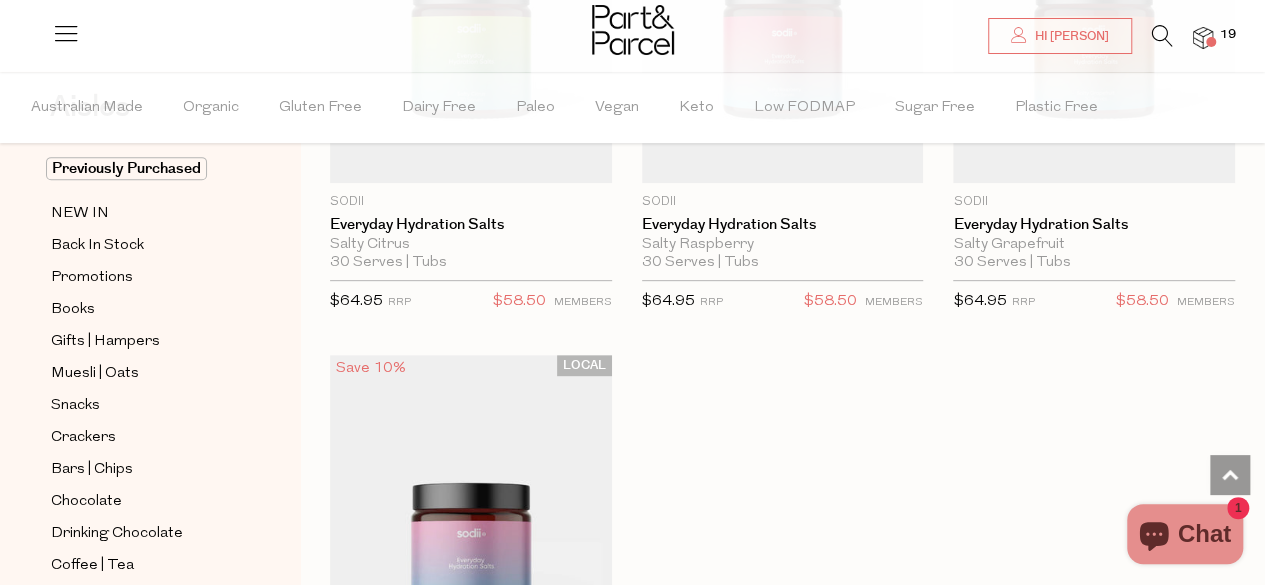 click at bounding box center [1203, 38] 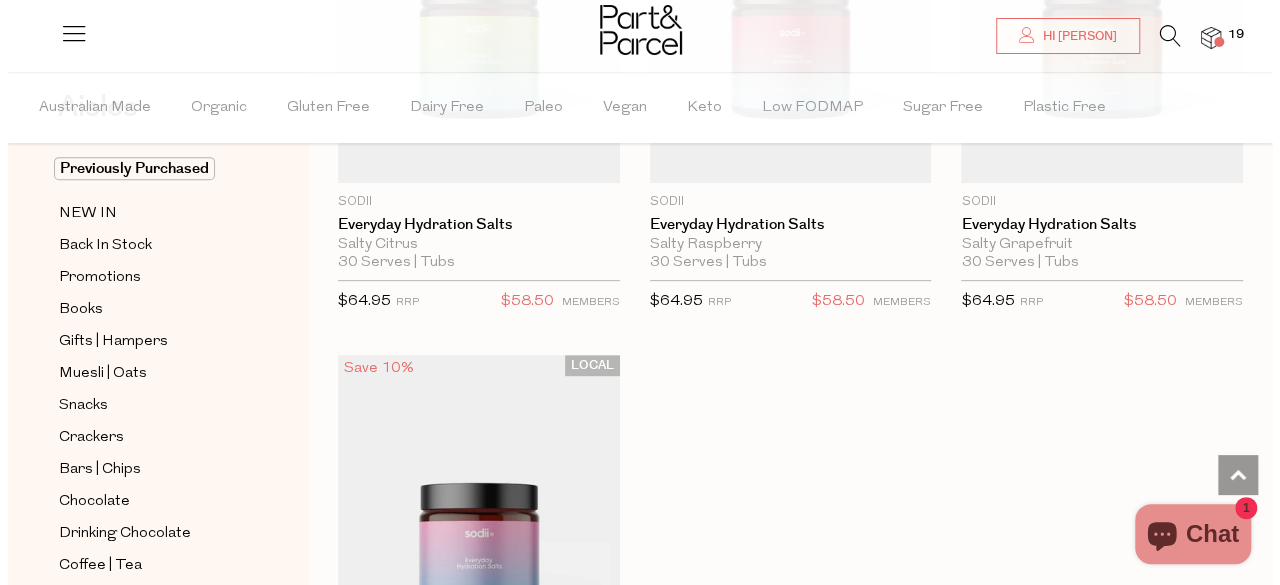 scroll, scrollTop: 23374, scrollLeft: 0, axis: vertical 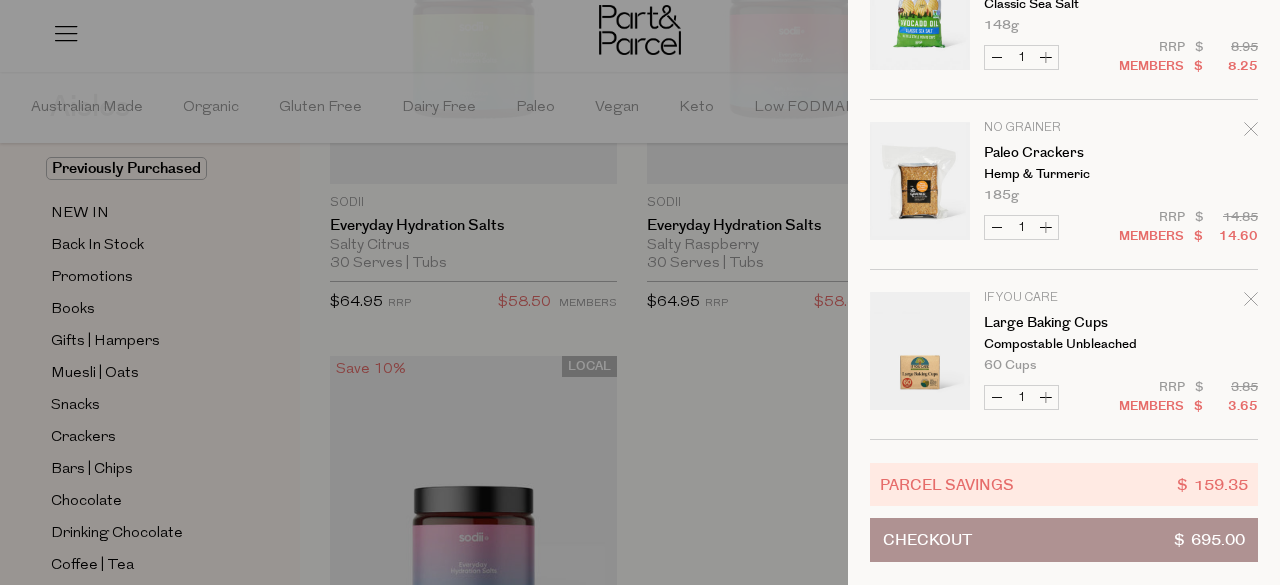 click on "Checkout" at bounding box center [927, 540] 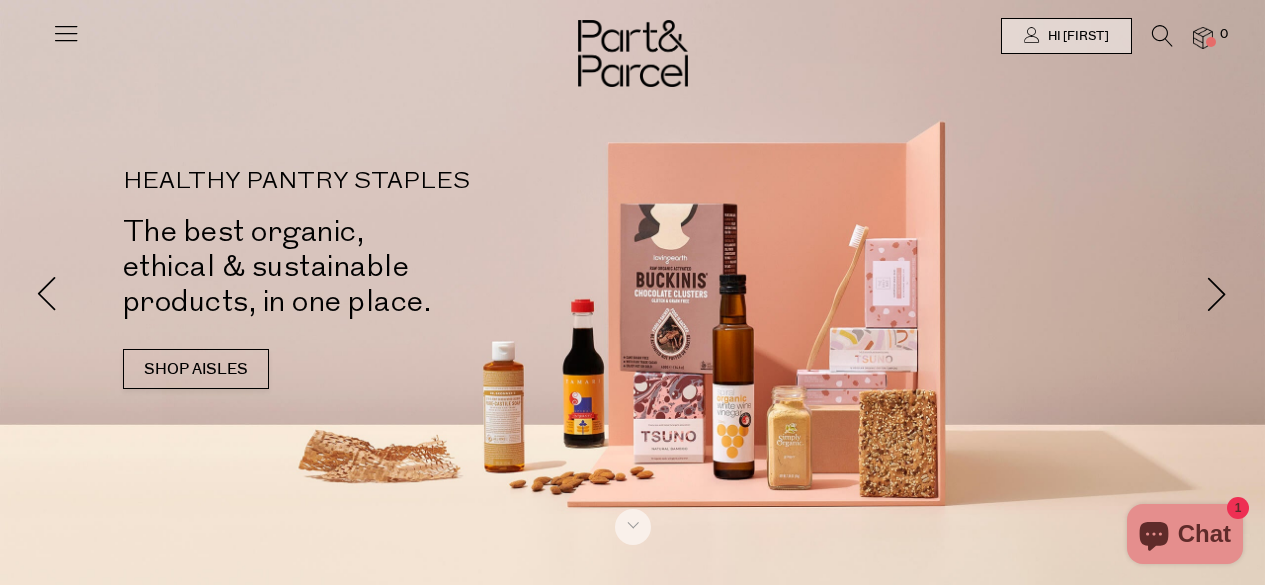 scroll, scrollTop: 0, scrollLeft: 0, axis: both 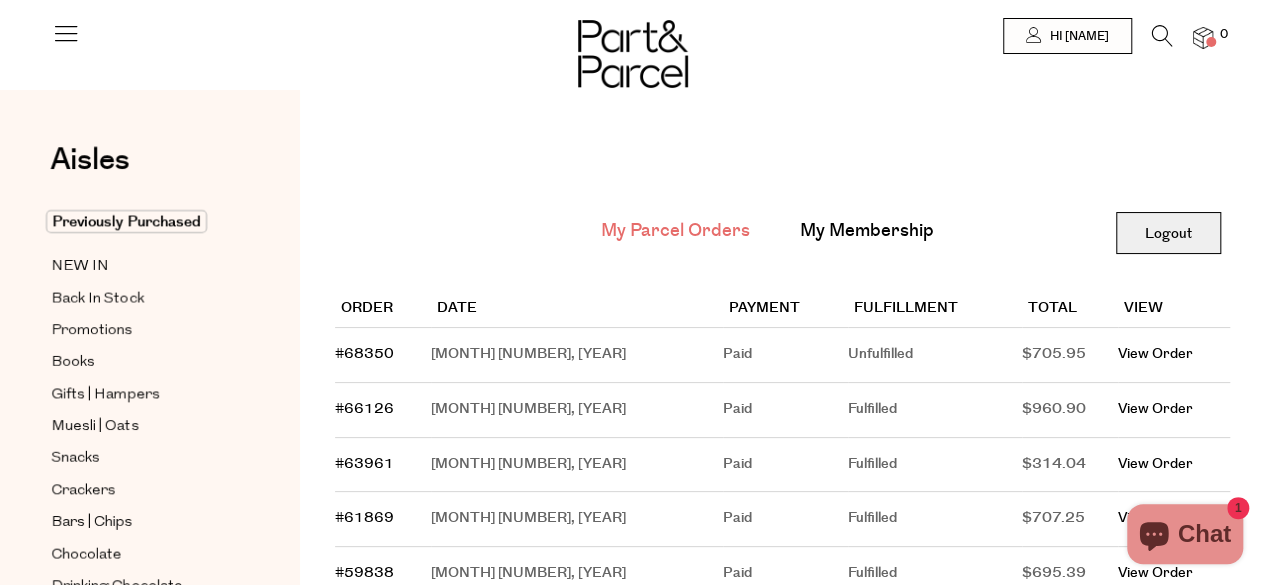 click on "Logout" at bounding box center [1168, 233] 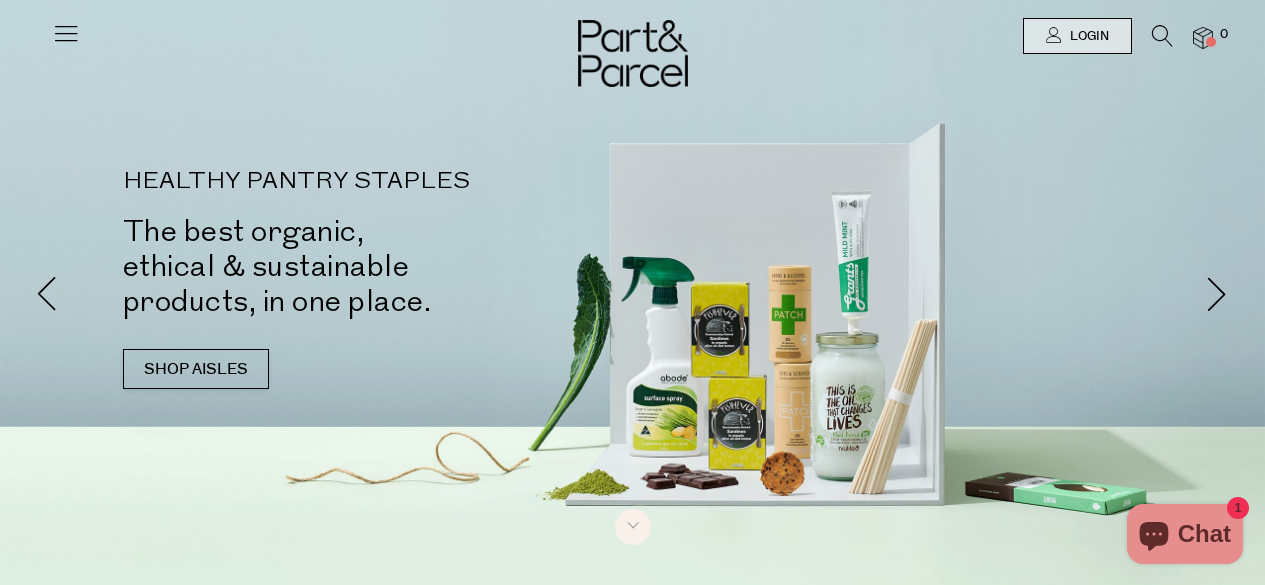 scroll, scrollTop: 0, scrollLeft: 0, axis: both 